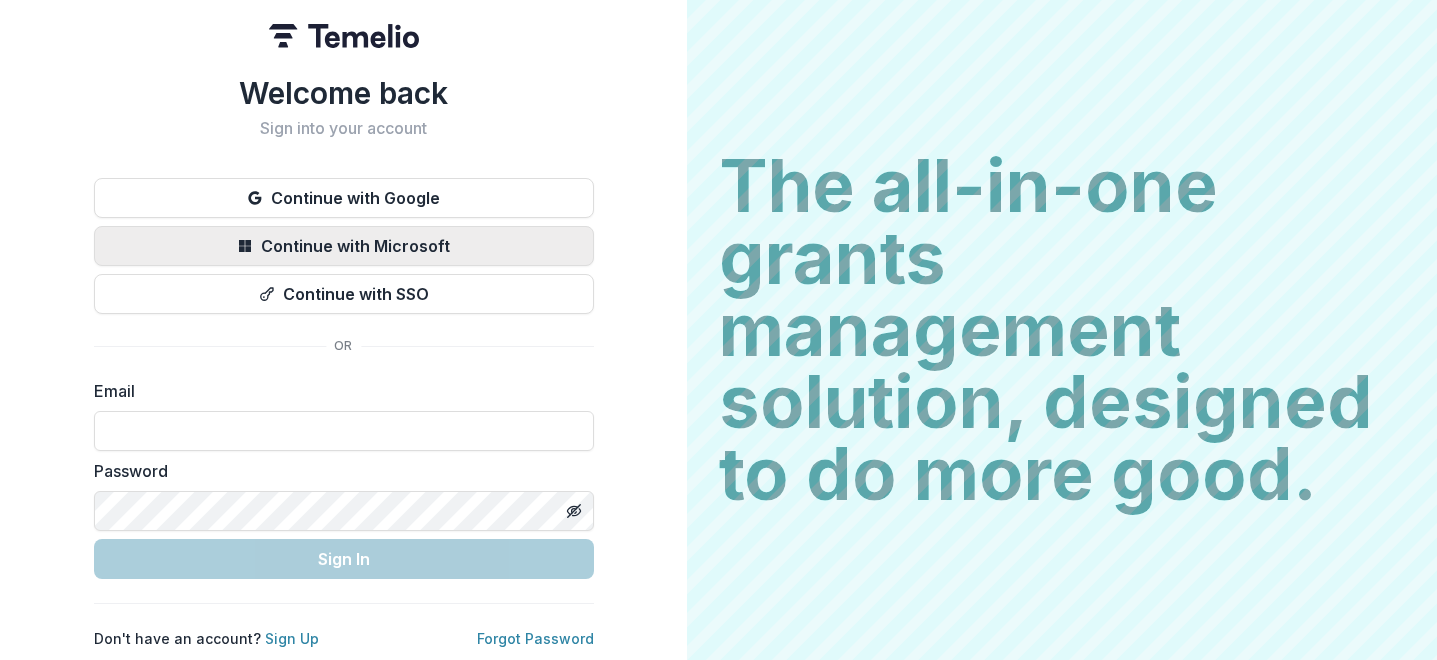 scroll, scrollTop: 0, scrollLeft: 0, axis: both 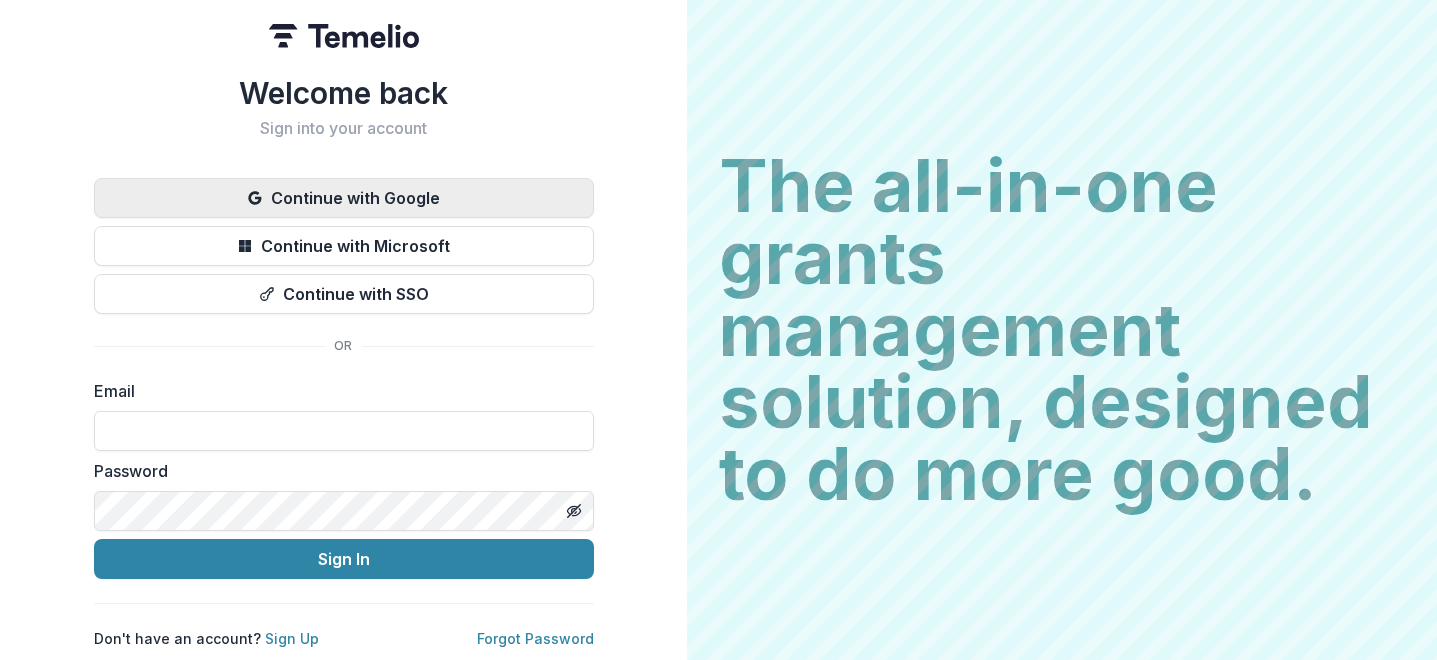 click on "Continue with Google" at bounding box center (344, 198) 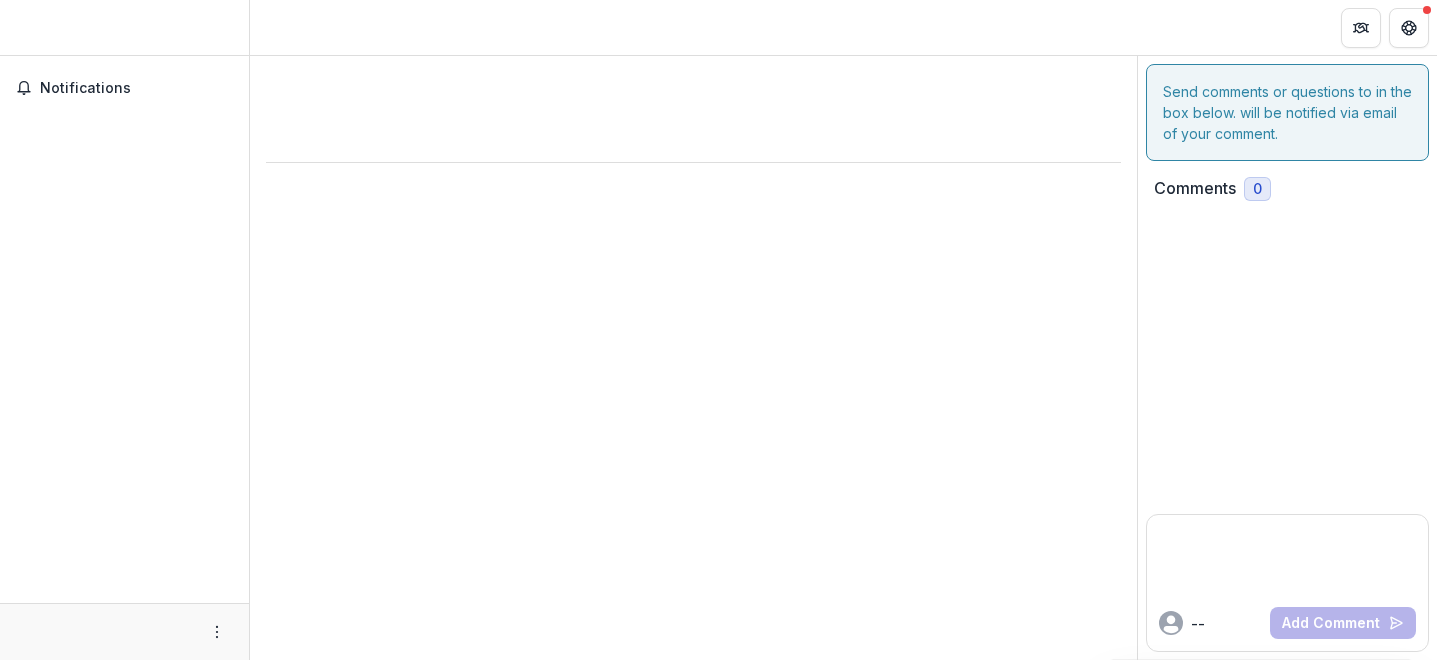 scroll, scrollTop: 0, scrollLeft: 0, axis: both 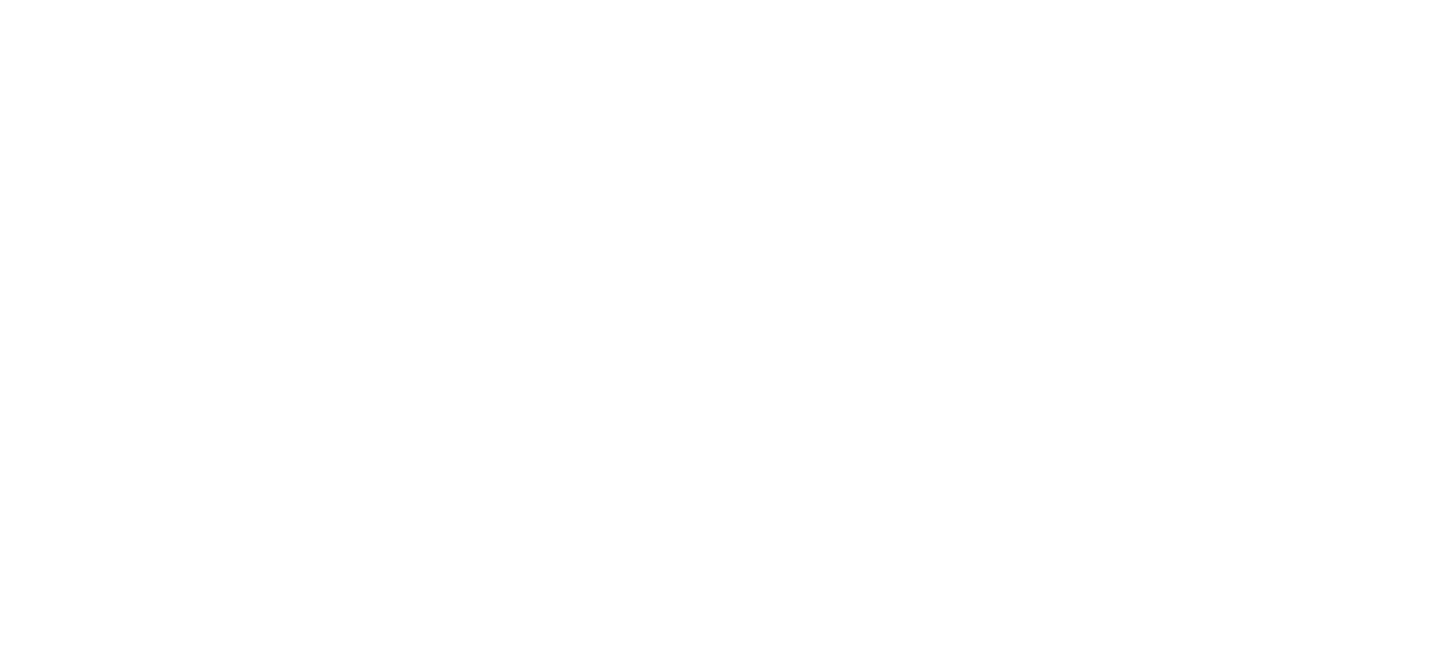 click on "Next" at bounding box center (56, 12375) 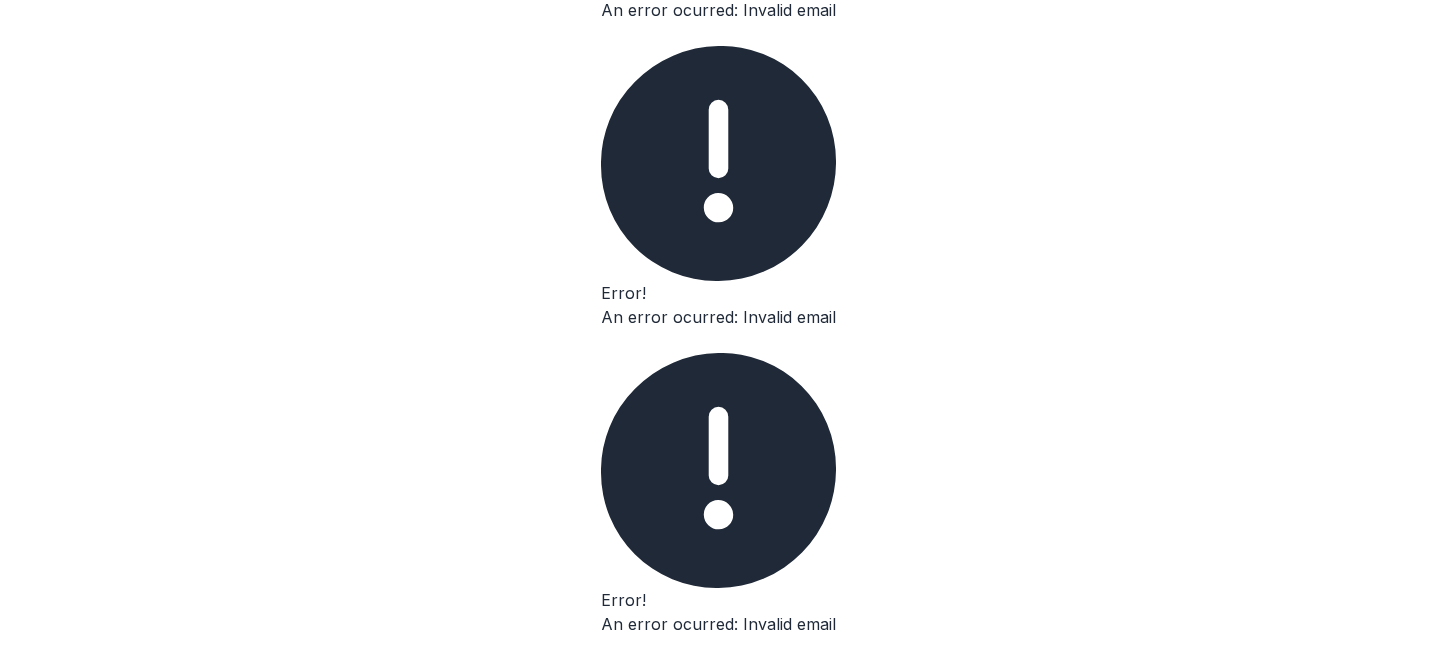 click on "****" at bounding box center (240, 1353) 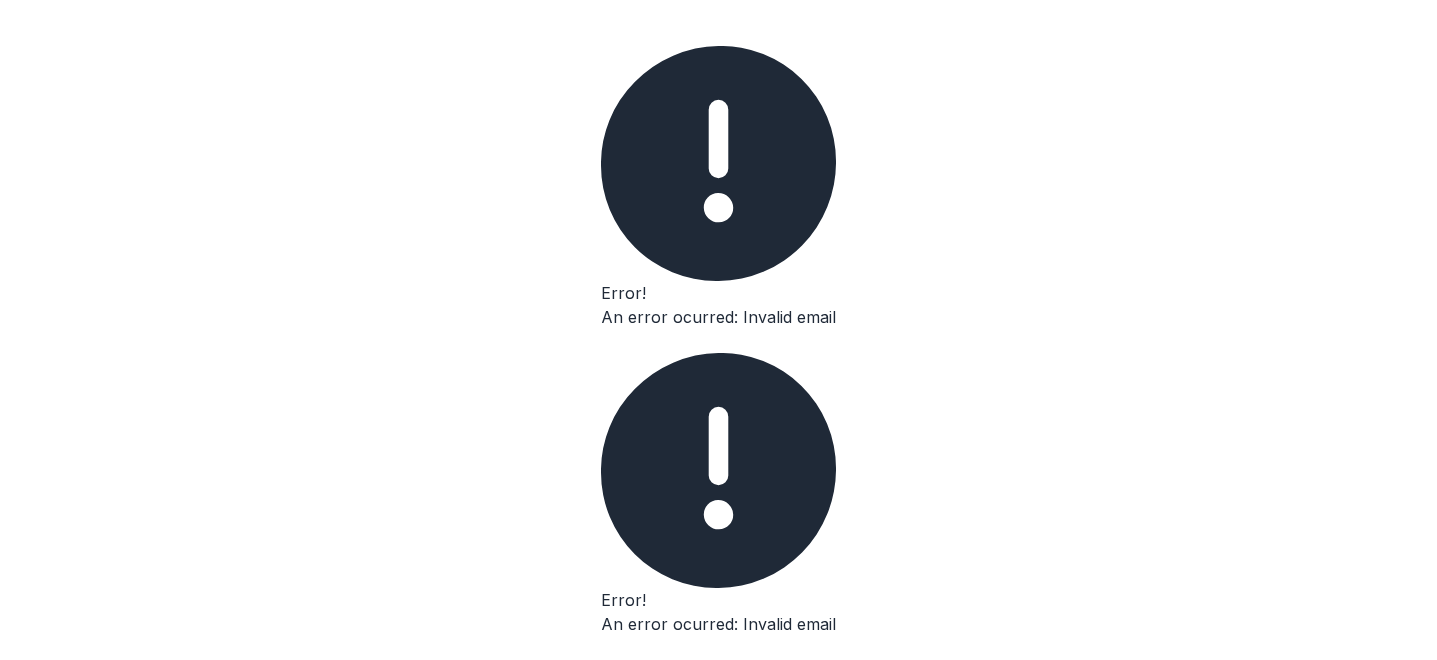 click at bounding box center (601, -881) 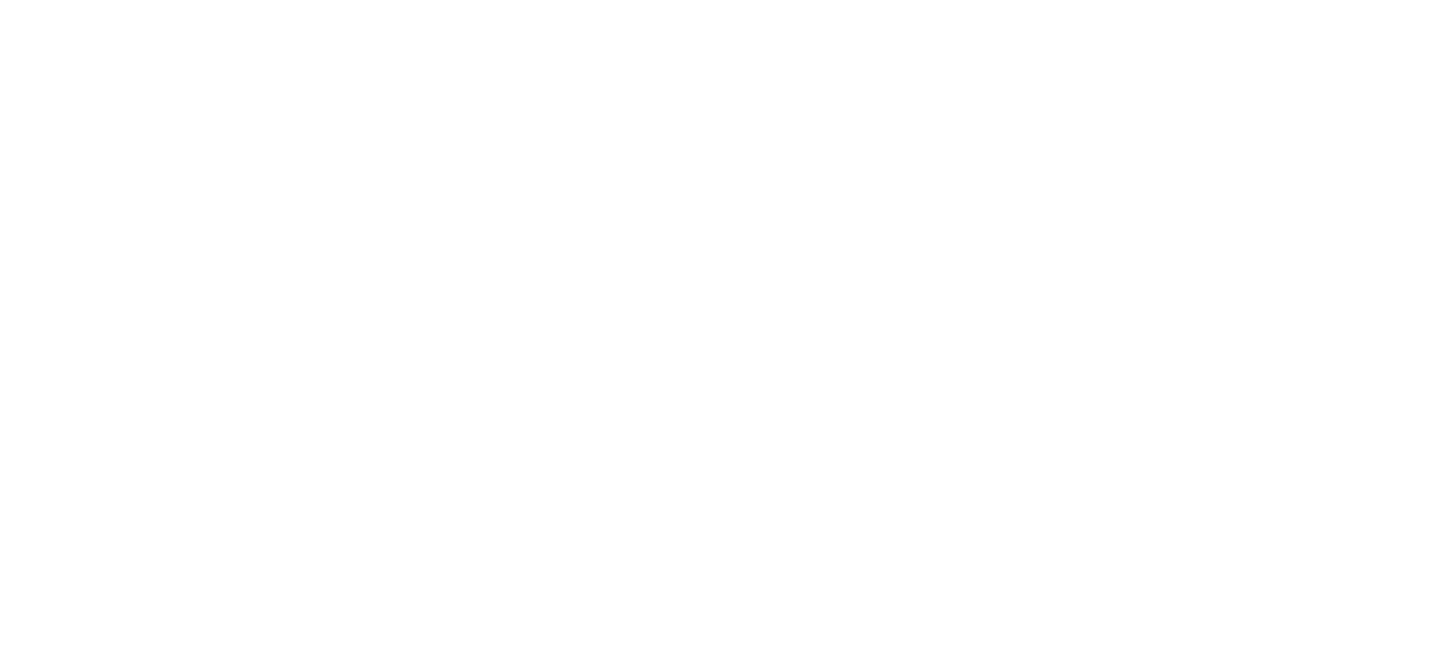 type on "**********" 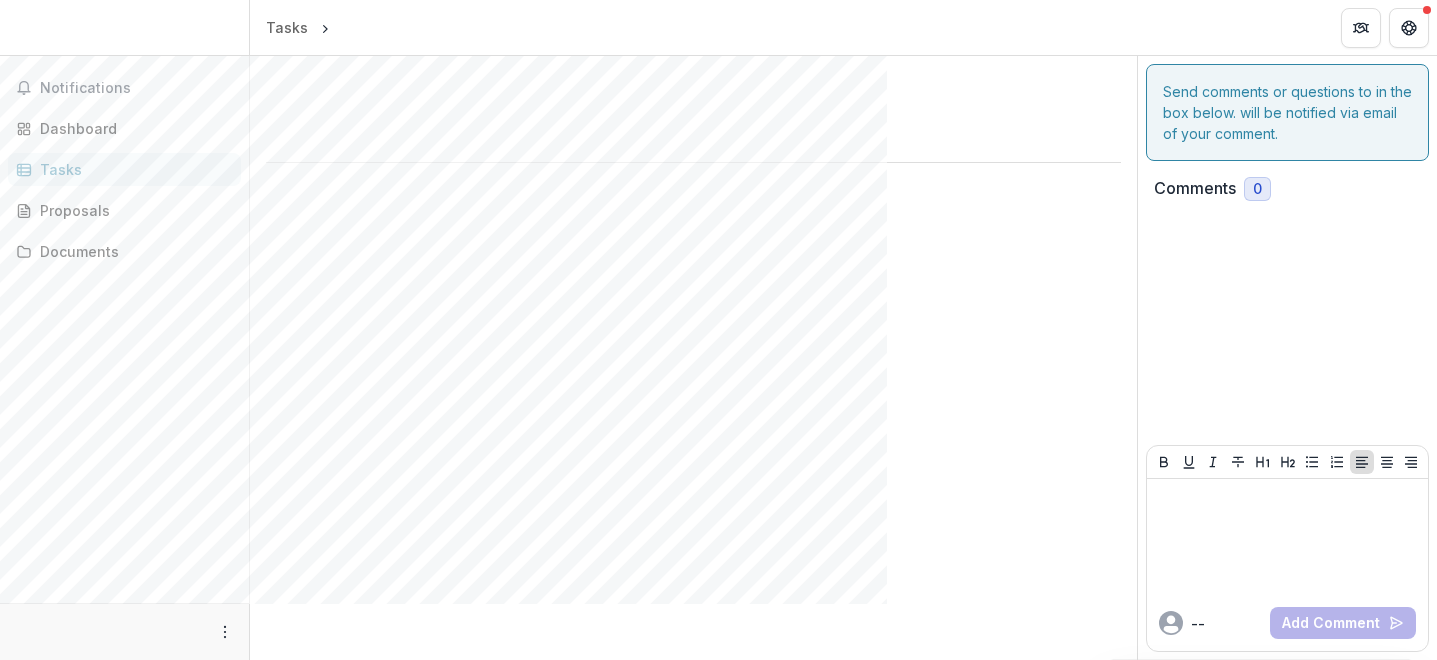 scroll, scrollTop: 0, scrollLeft: 0, axis: both 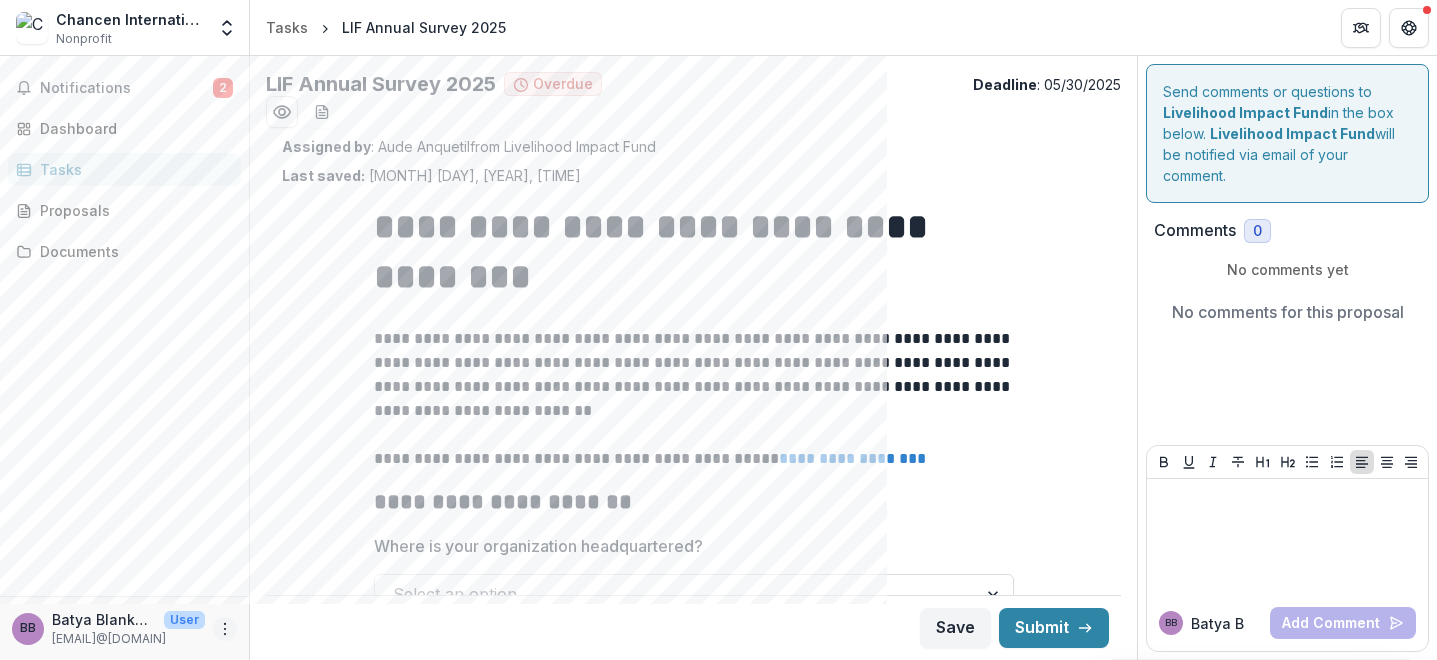 click 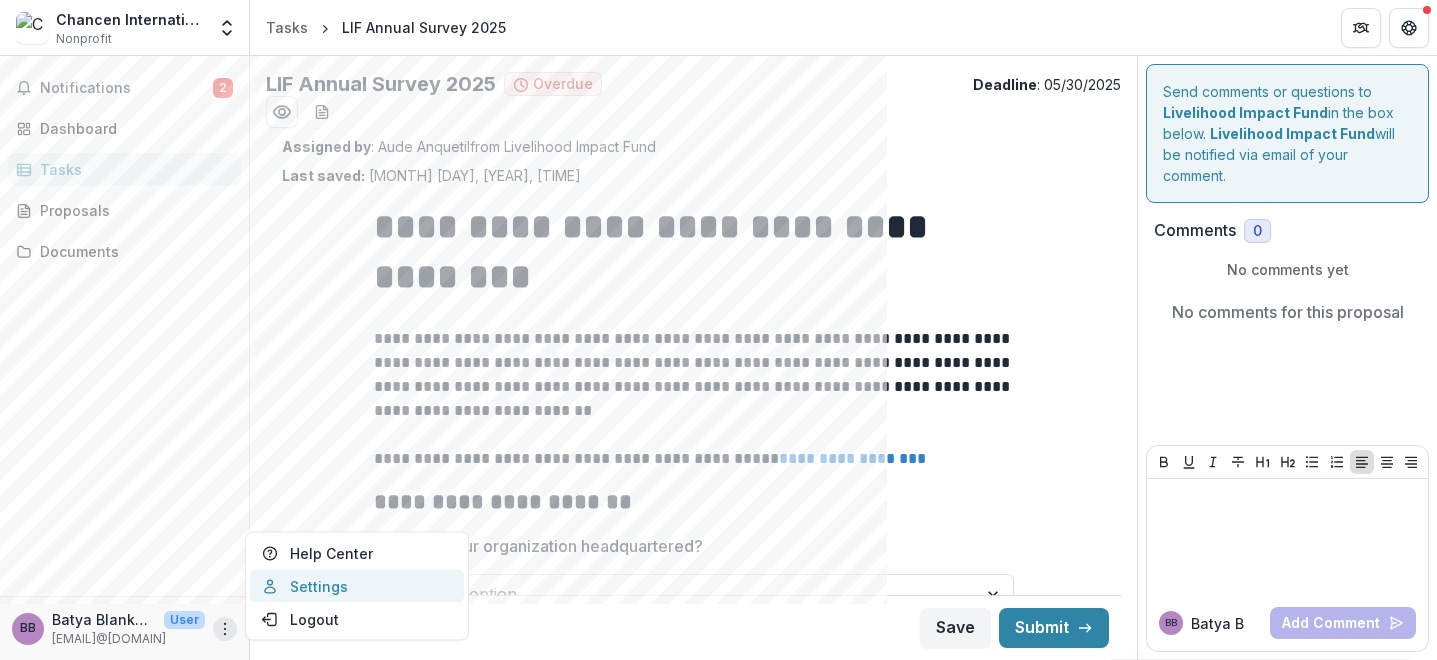 click on "Settings" at bounding box center (357, 586) 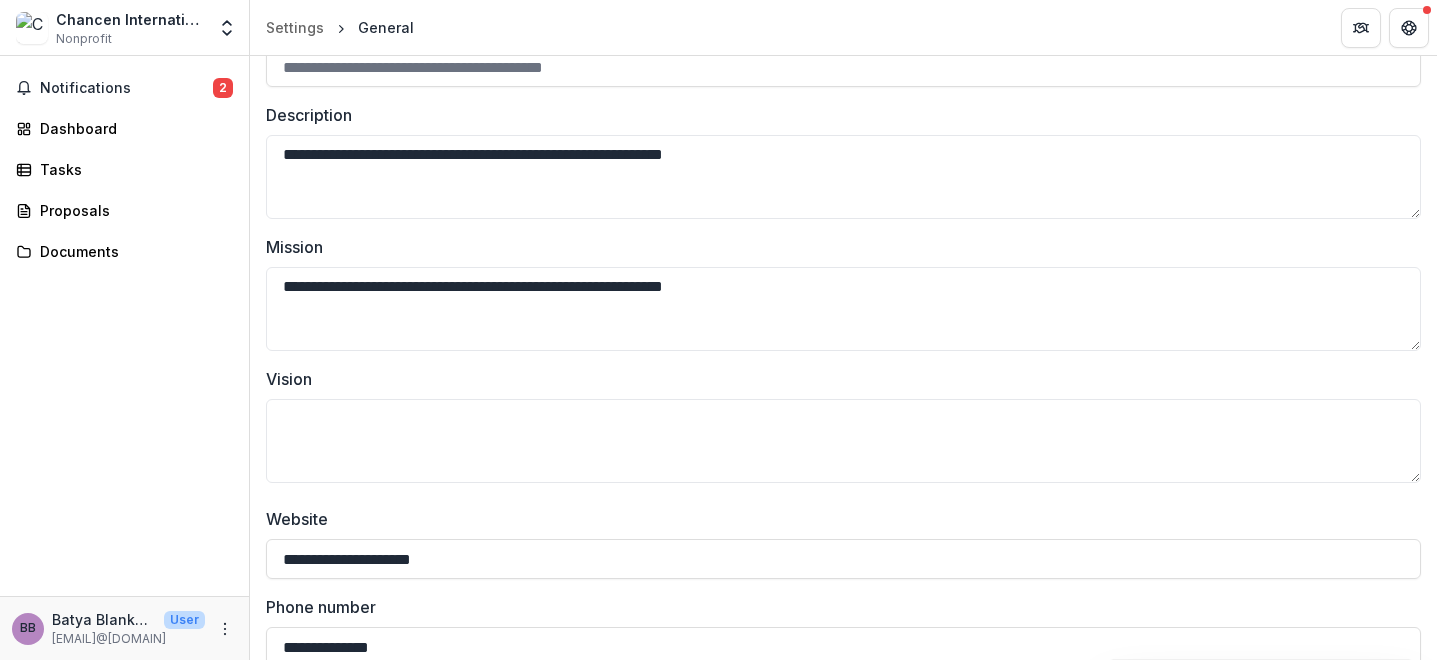 scroll, scrollTop: 0, scrollLeft: 0, axis: both 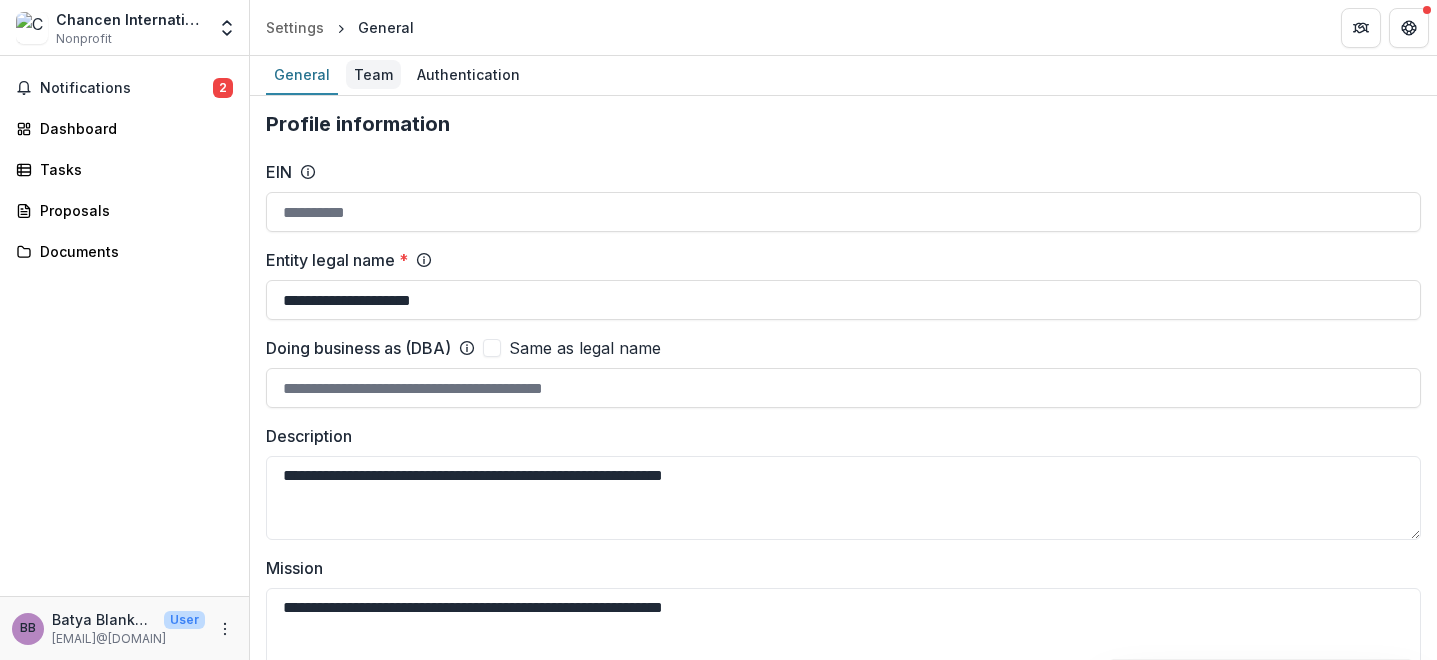 click on "Team" at bounding box center [373, 74] 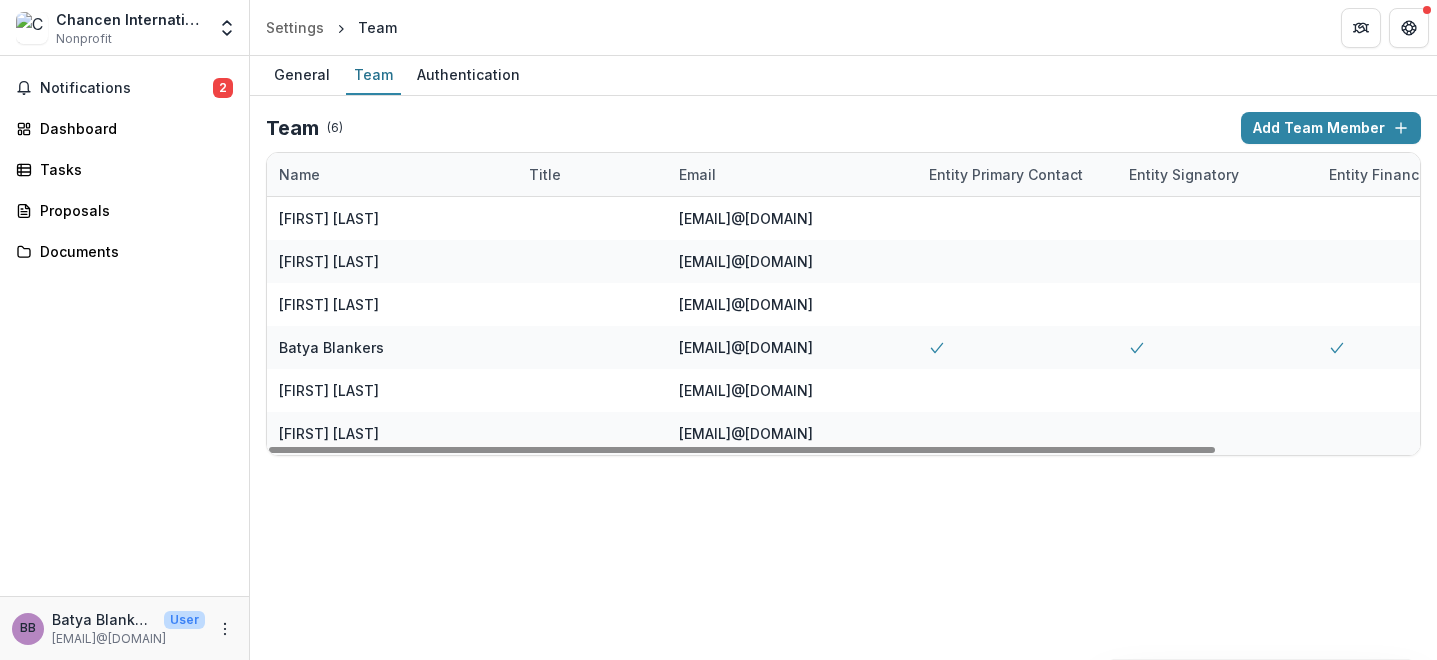 click on "Team ( 6 ) Add Team Member Name Title Email Entity Primary Contact Entity Signatory Entity Financial Contact Nell Lemaistre nell@chancen.international Edit Delete Adam Tunnicliffe adam@chancen.in Edit Delete Adam Tunnicliffe adam@chancen.int Edit Delete Batya Blankers batya@chancen.international Edit Delete Nell Lemaistre nell@chancen.int Edit Delete Nell Lemaistre nell@chancen.in Edit Delete" at bounding box center [843, 284] 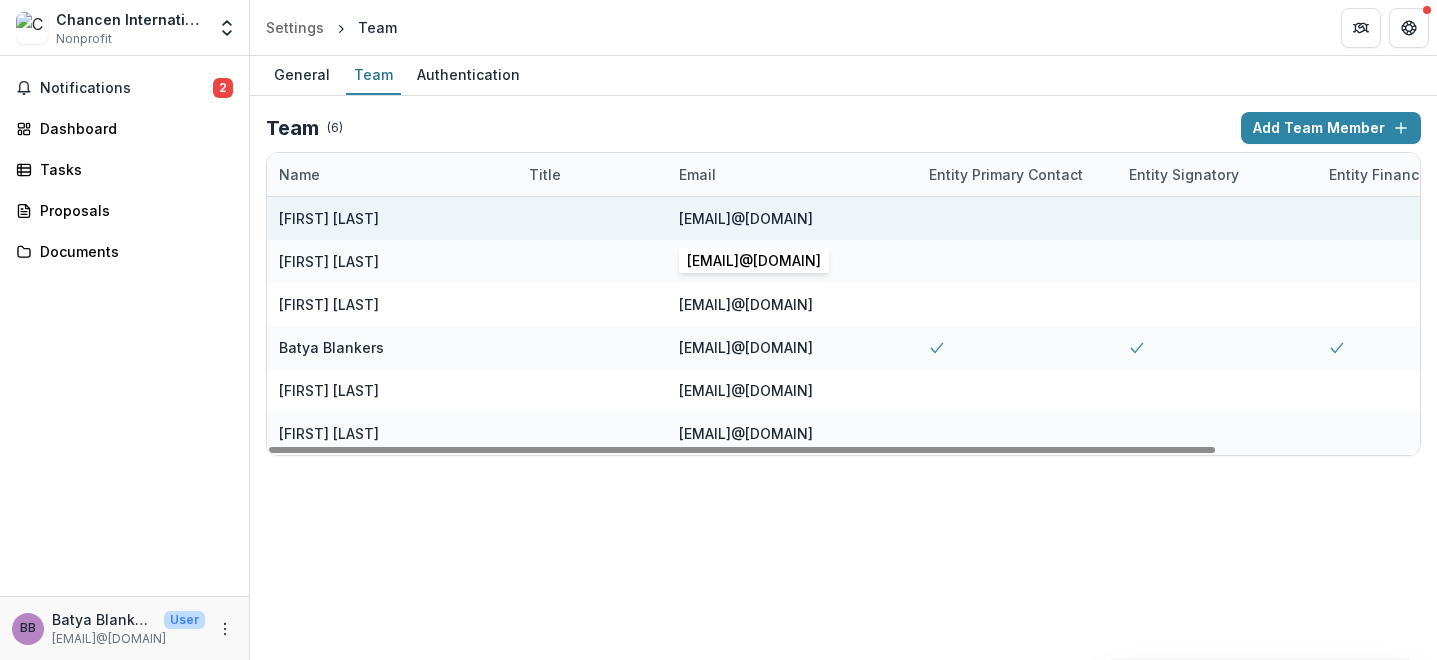 click on "nell@chancen.international" at bounding box center [746, 218] 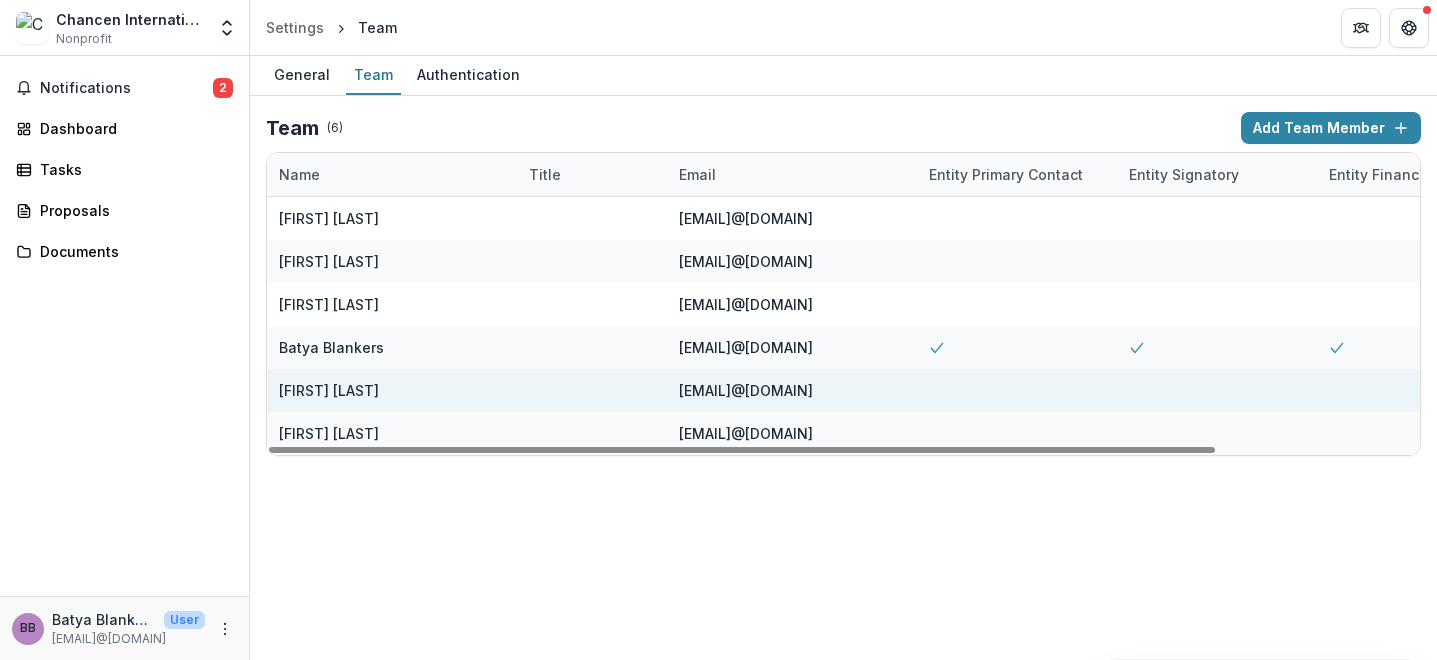 scroll, scrollTop: 0, scrollLeft: 247, axis: horizontal 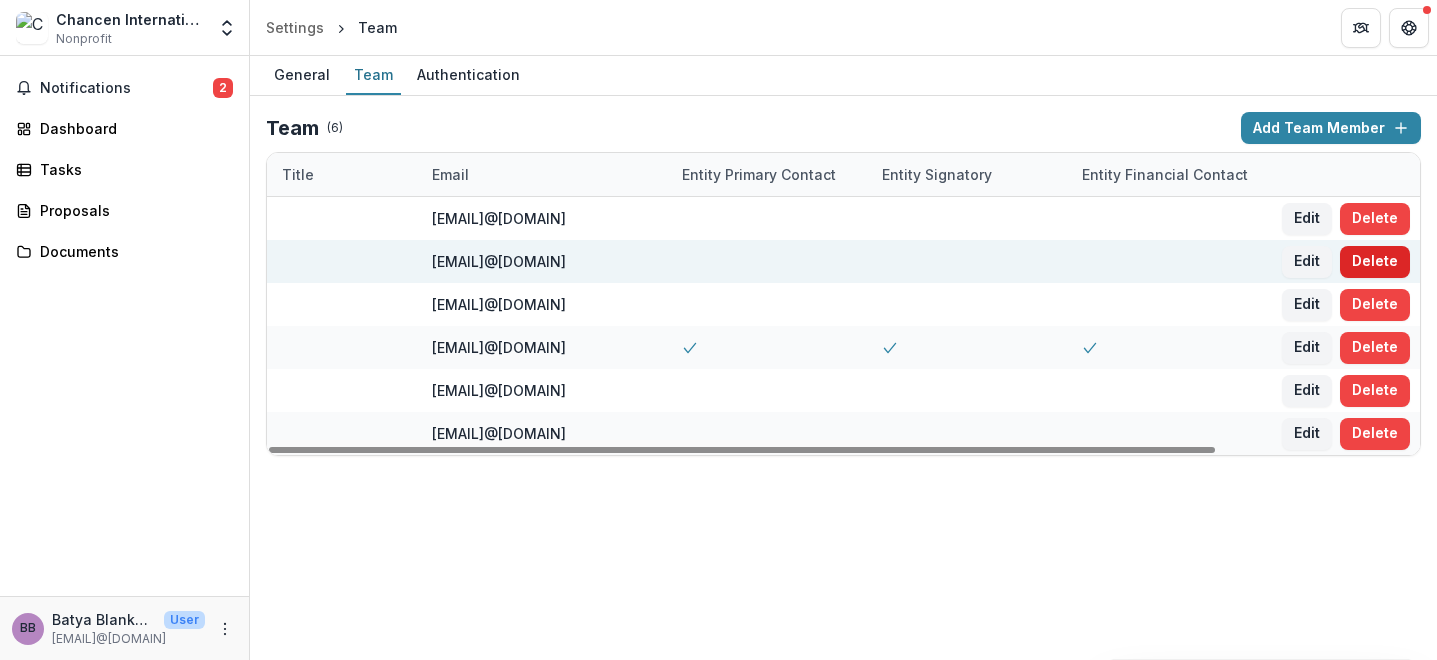click on "Delete" at bounding box center (1375, 262) 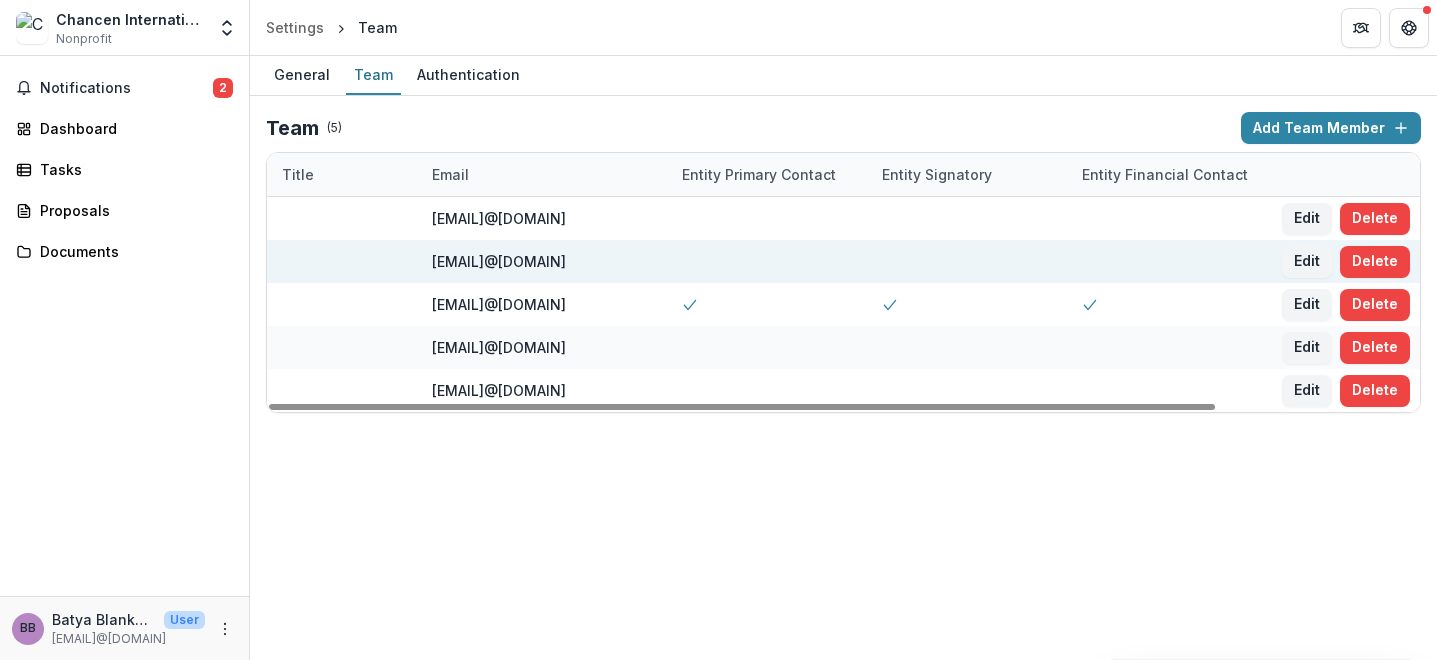 click on "Delete" at bounding box center (1375, 262) 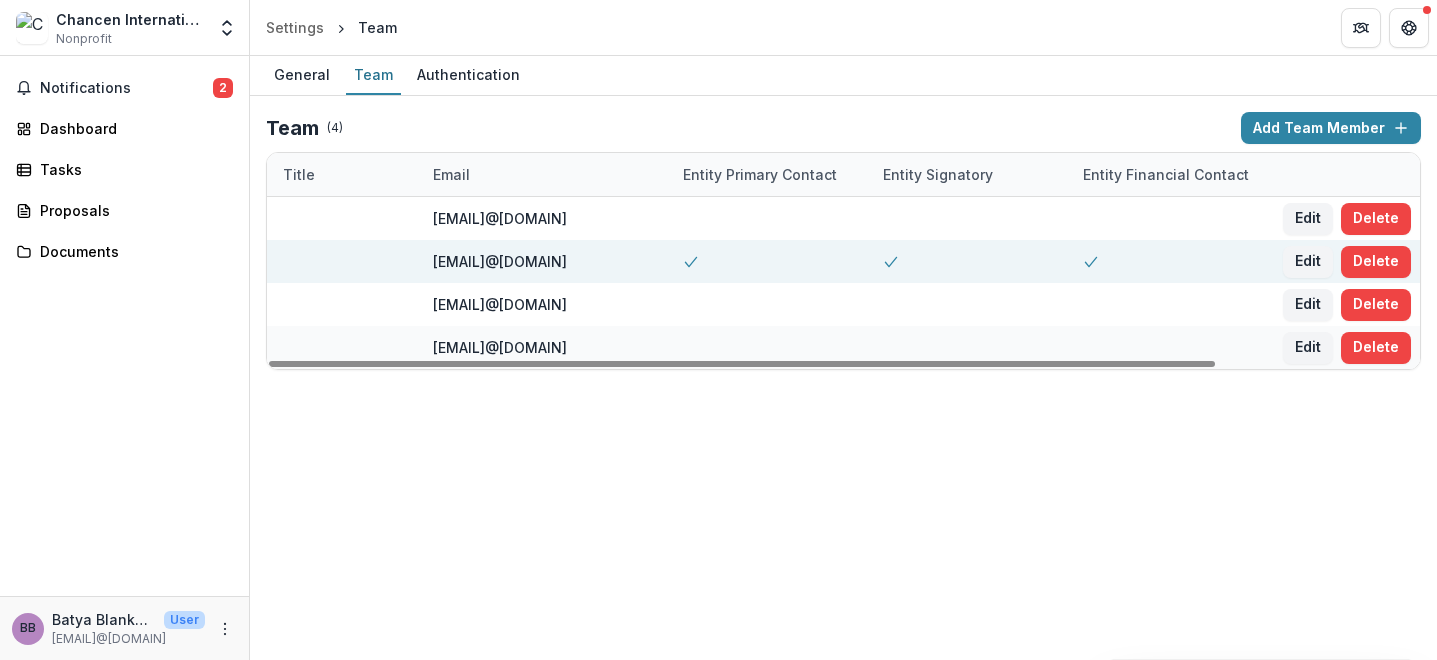 scroll, scrollTop: 0, scrollLeft: 247, axis: horizontal 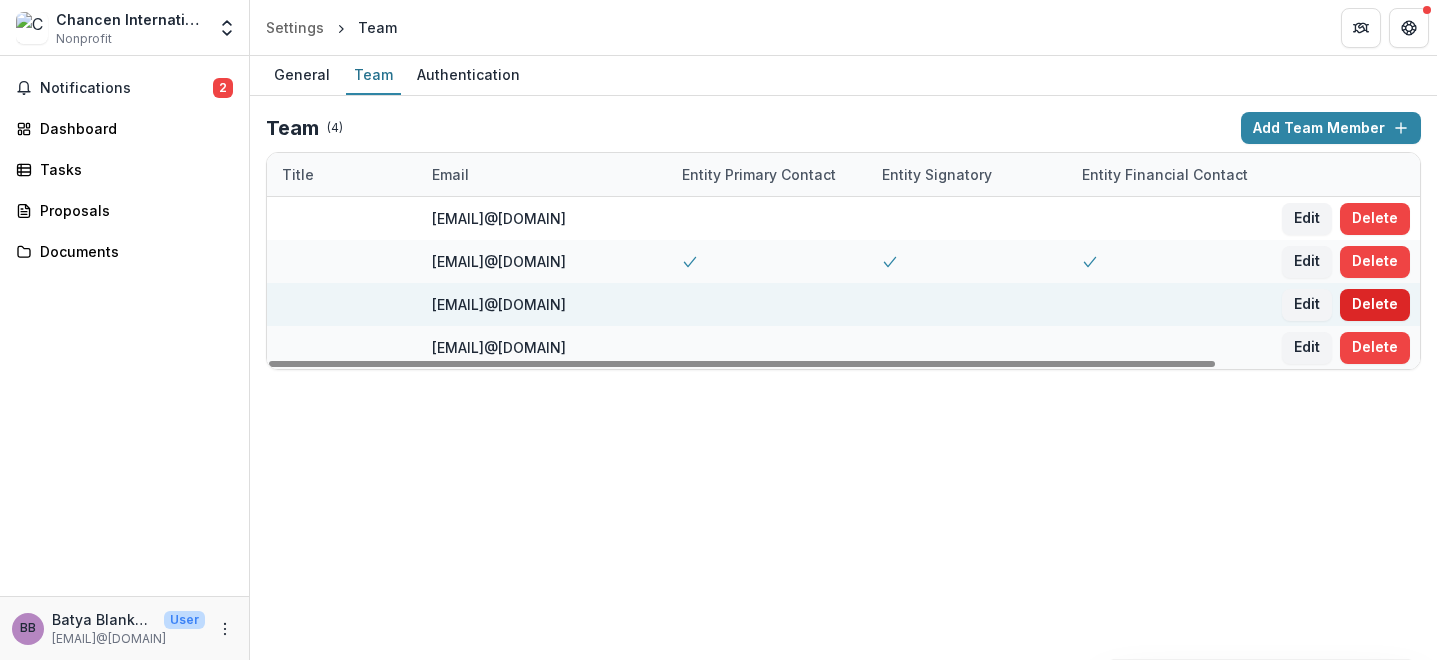 click on "Delete" at bounding box center [1375, 305] 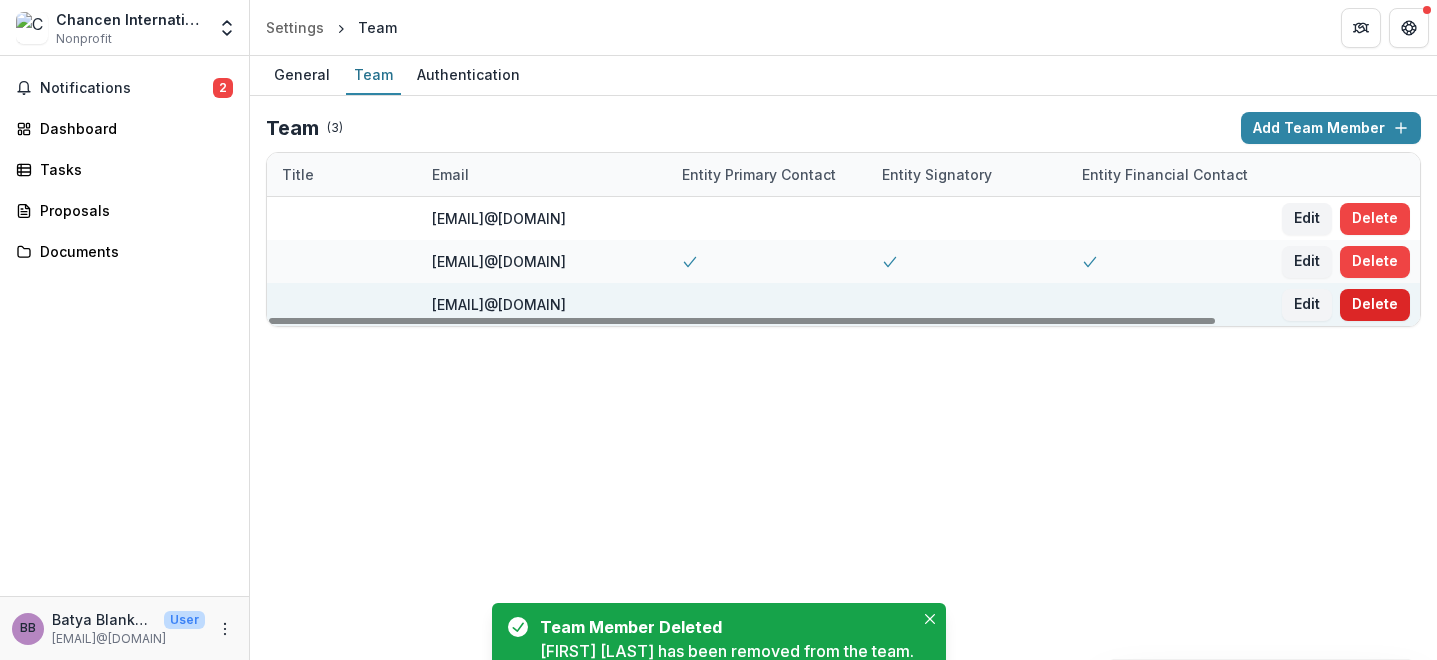 click on "Delete" at bounding box center (1375, 305) 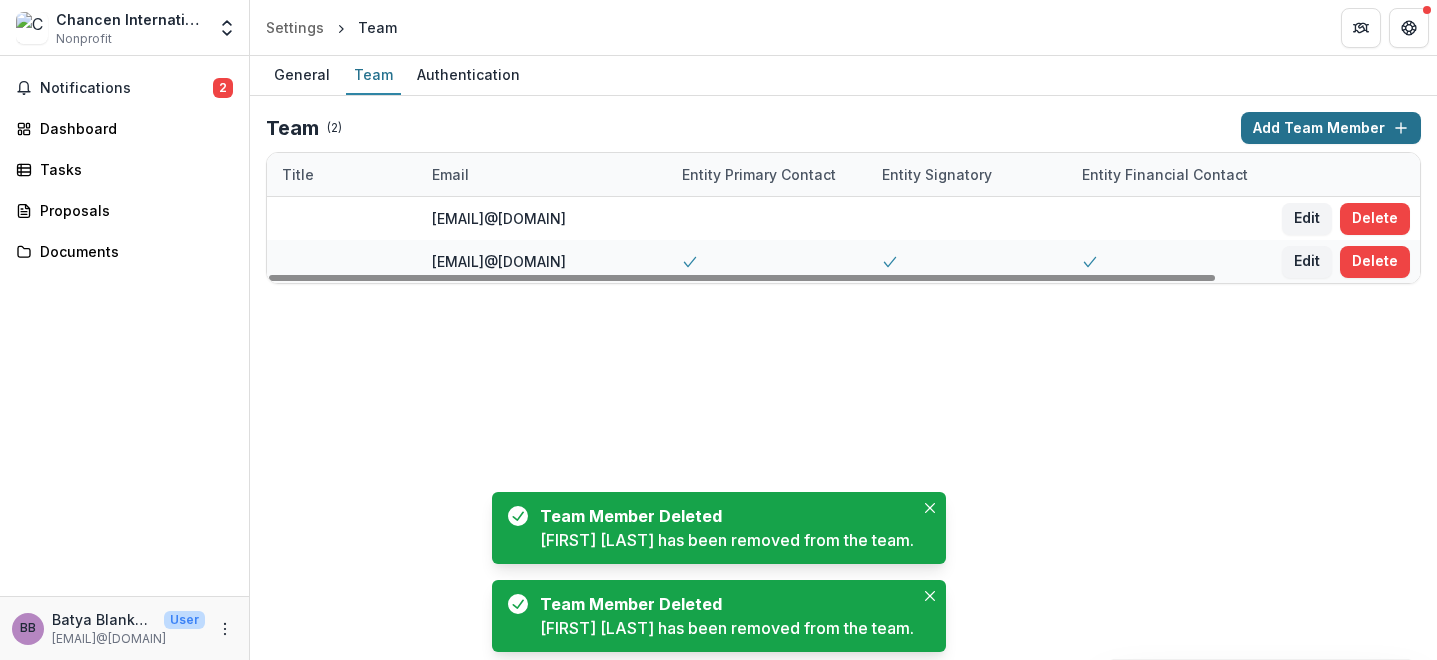 click on "Add Team Member" at bounding box center (1331, 128) 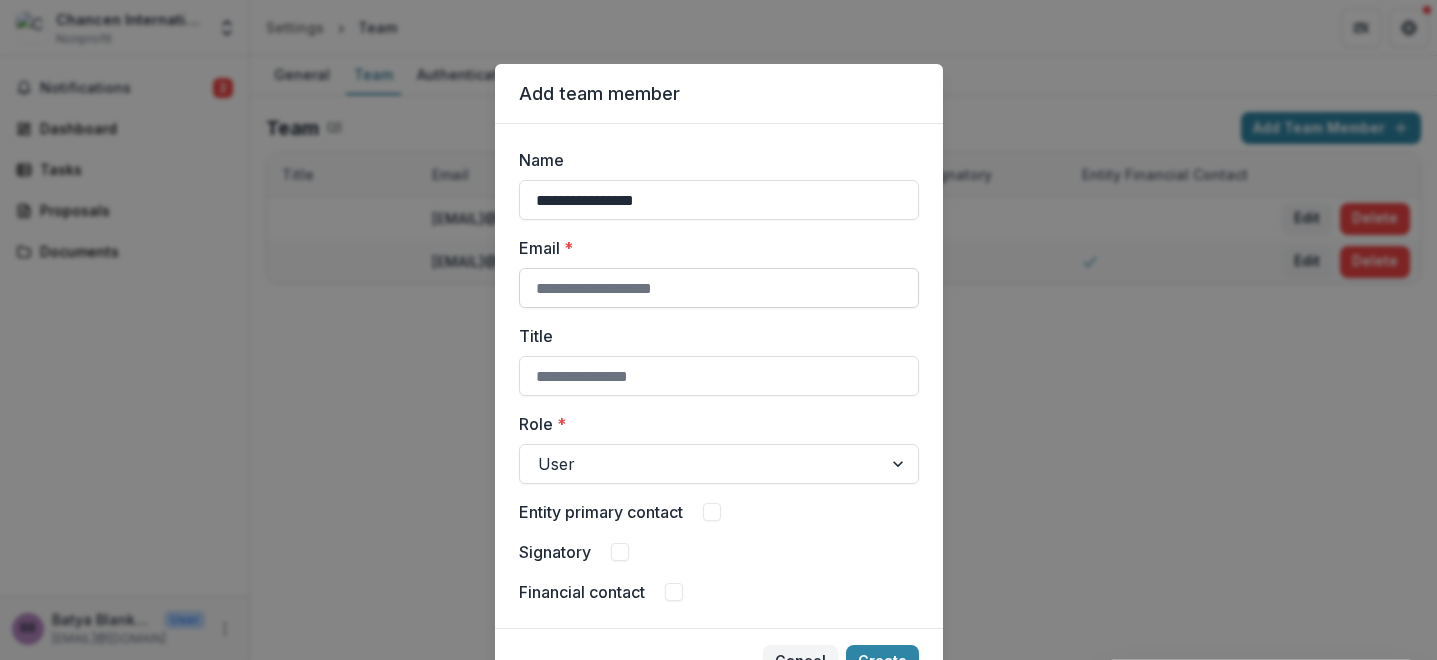 type on "**********" 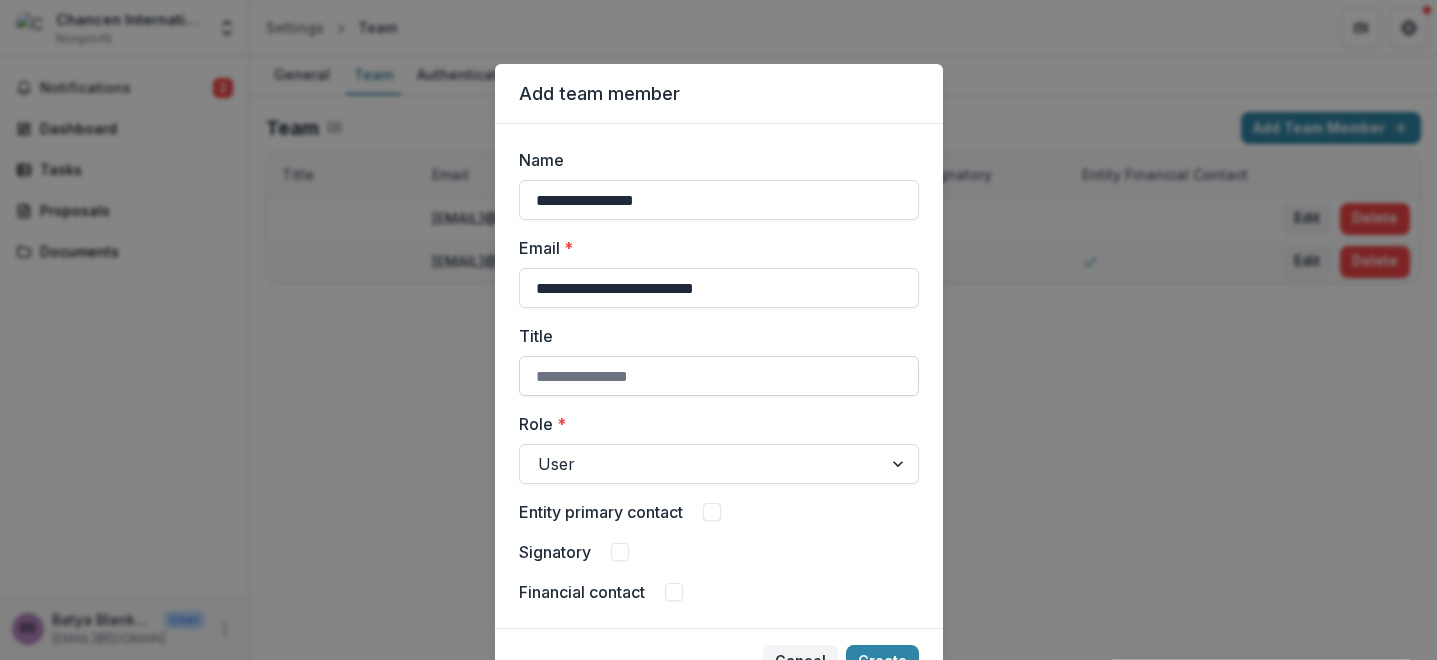type on "**********" 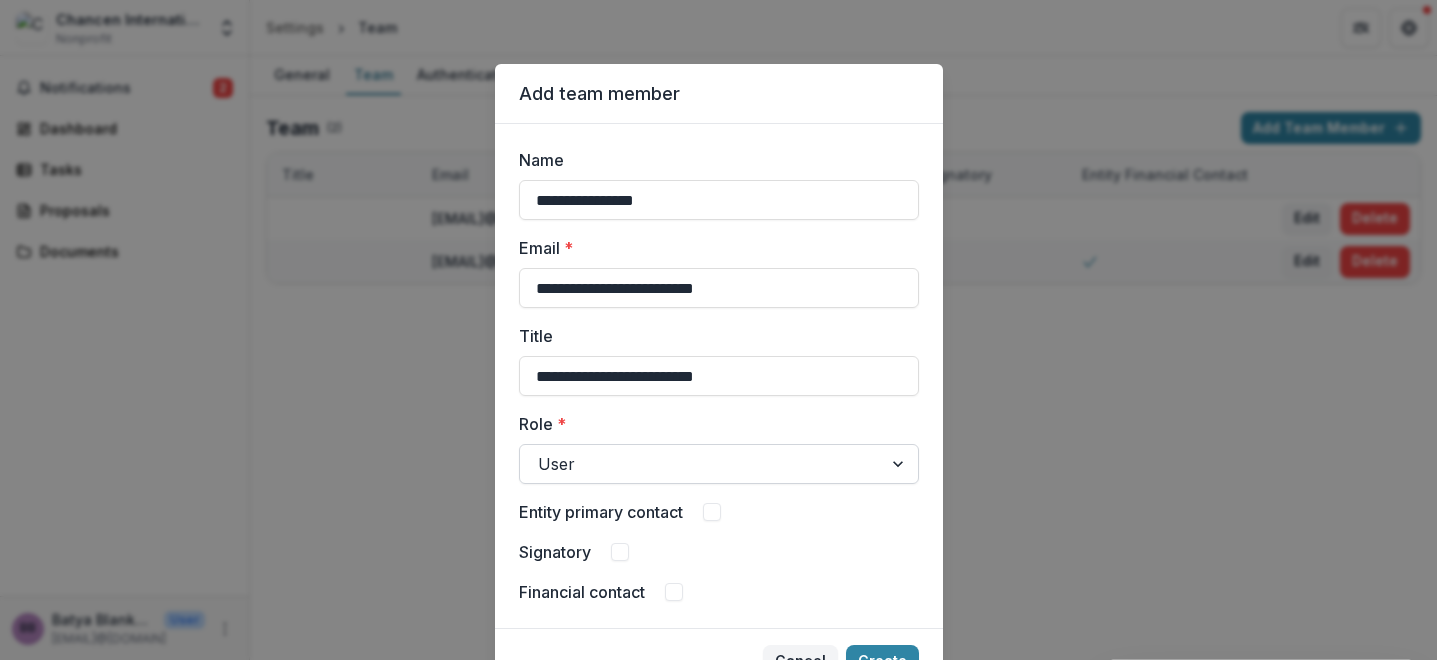 type on "**********" 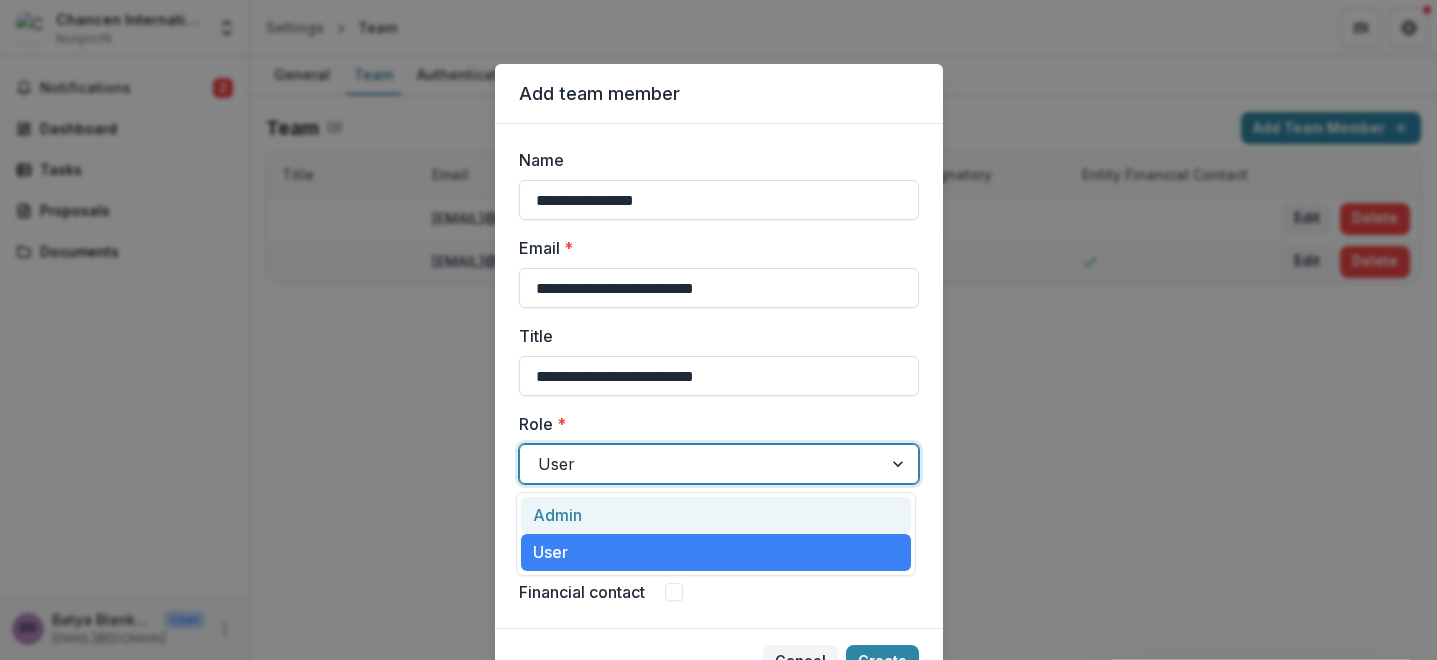 click on "Admin" at bounding box center (716, 515) 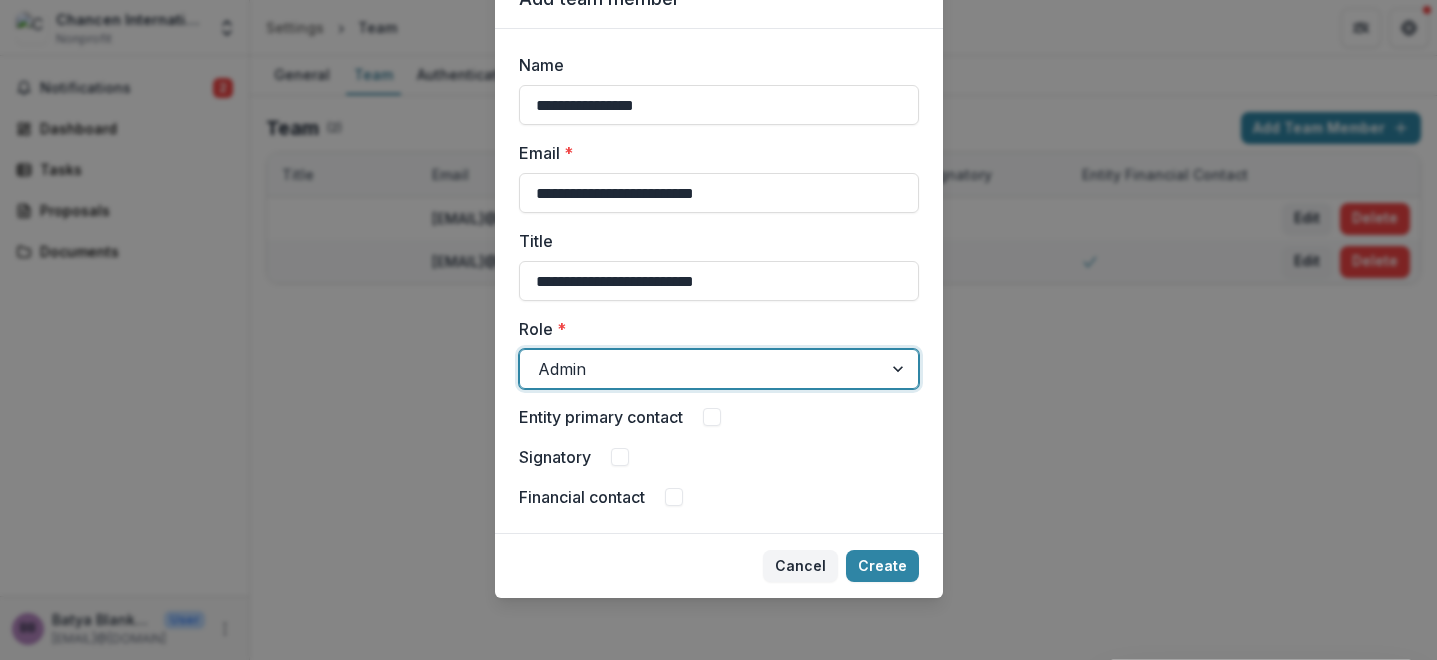 scroll, scrollTop: 97, scrollLeft: 0, axis: vertical 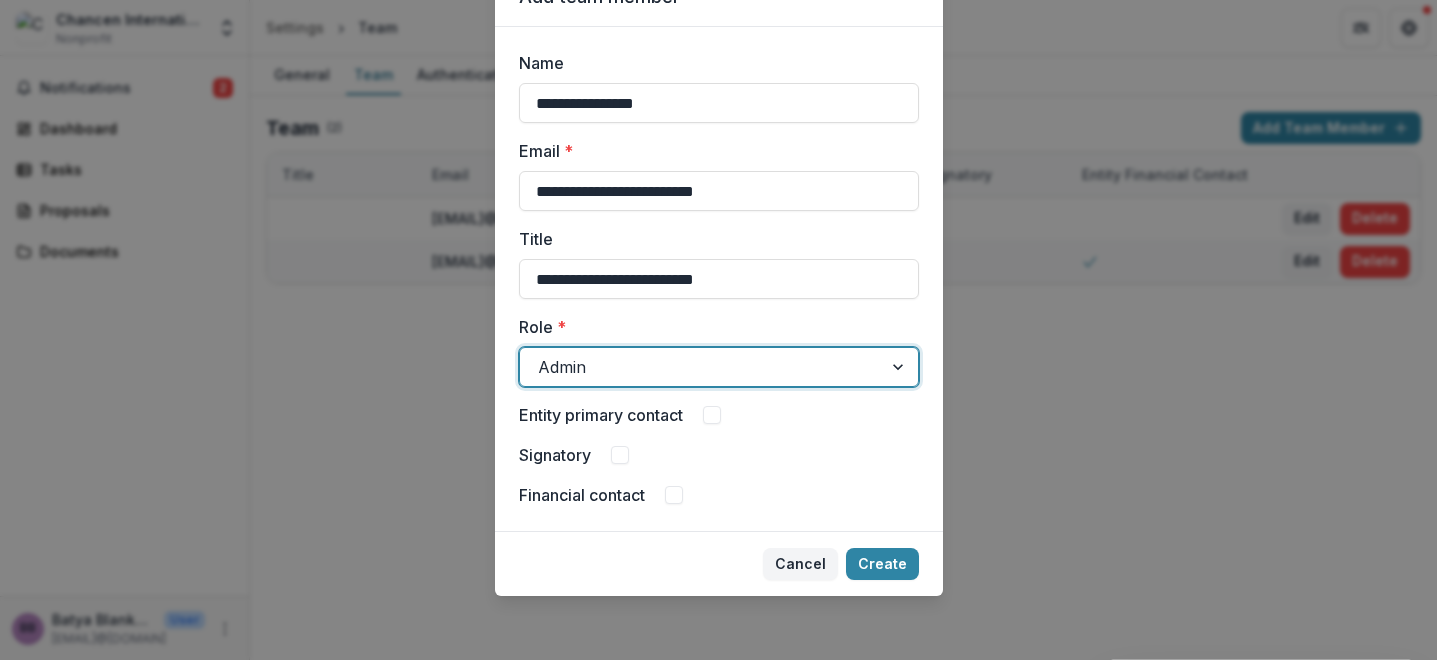 click at bounding box center [674, 495] 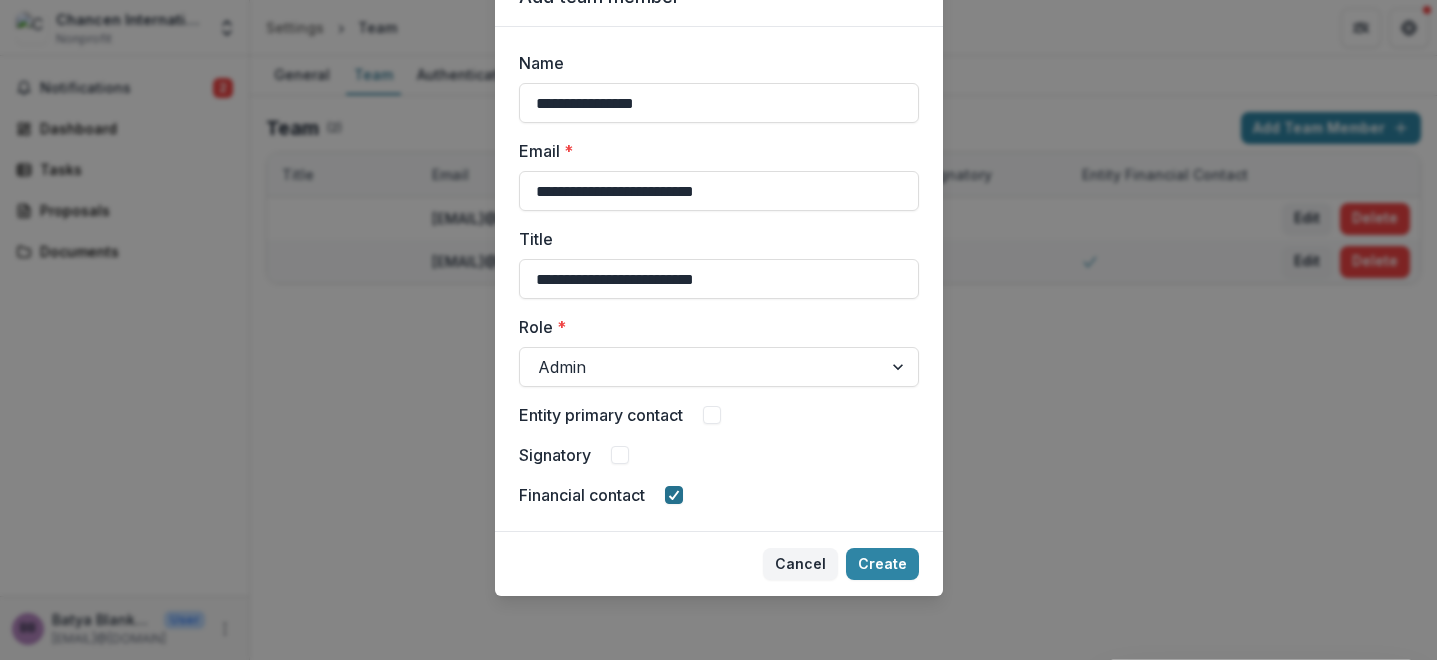 click 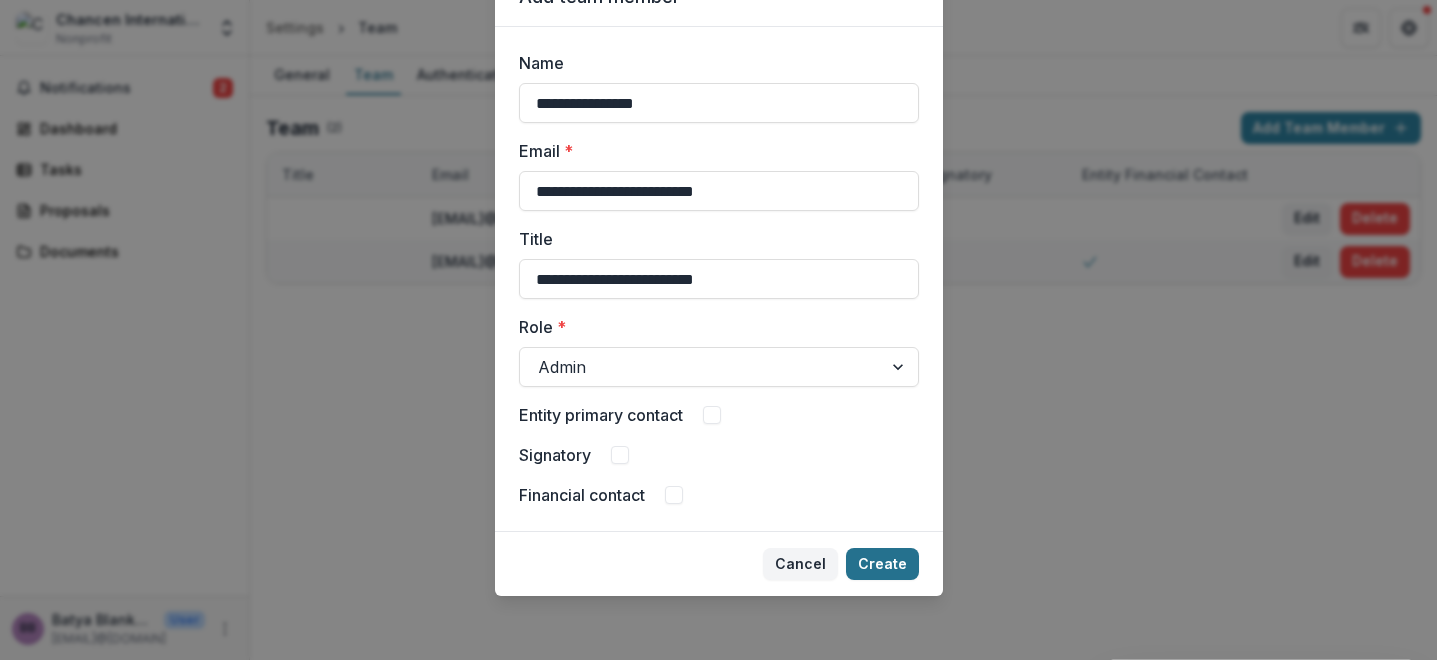 click on "Create" at bounding box center (882, 564) 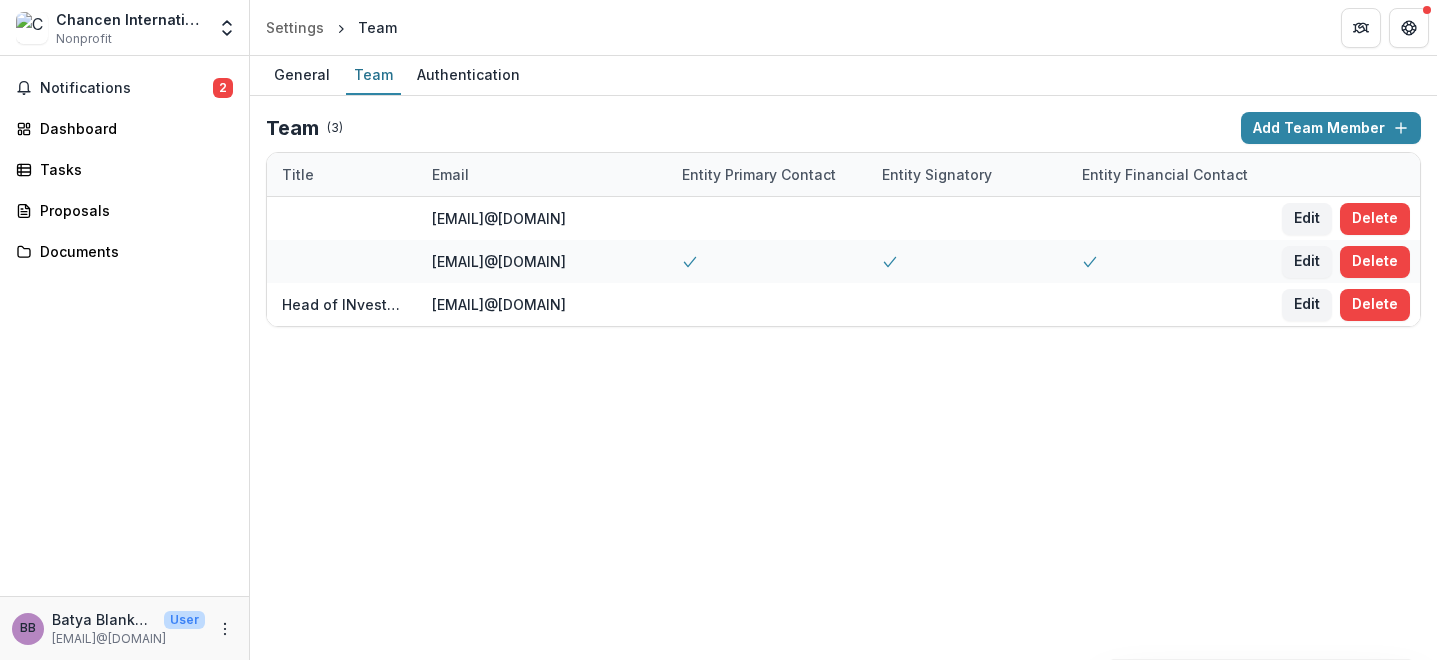 type 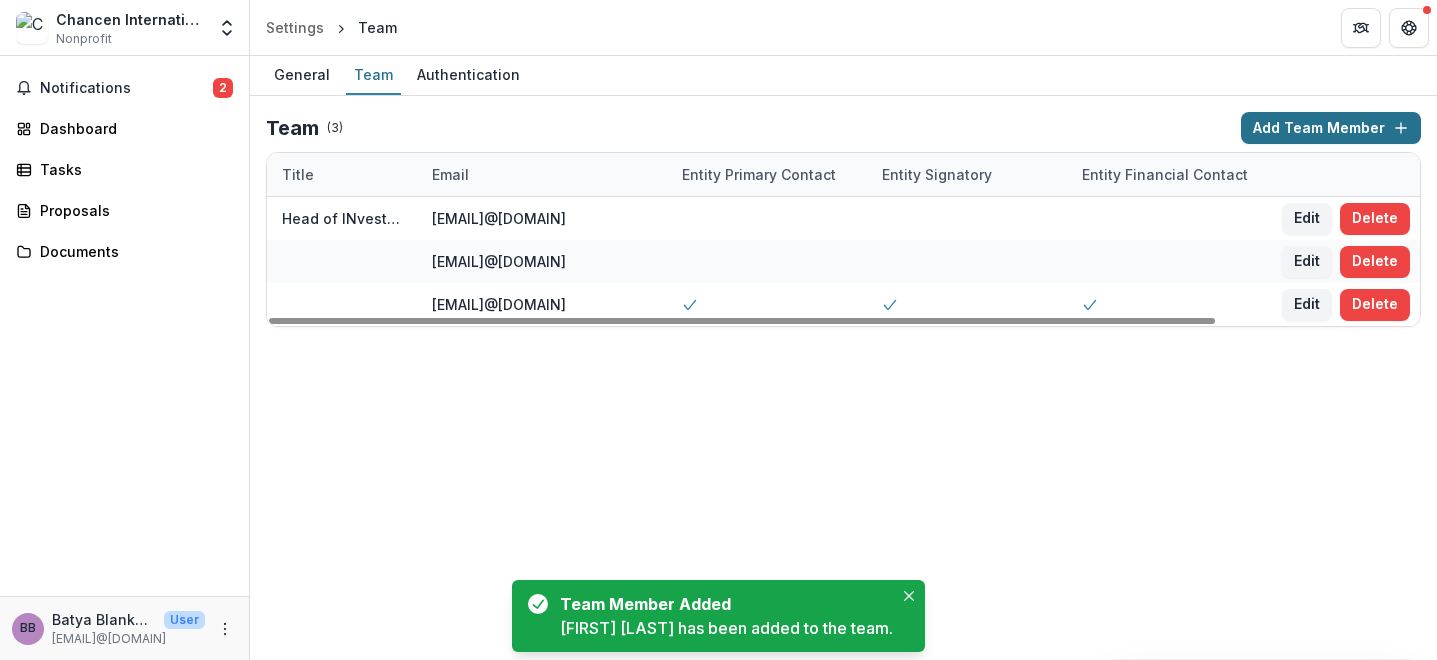 click on "Add Team Member" at bounding box center (1331, 128) 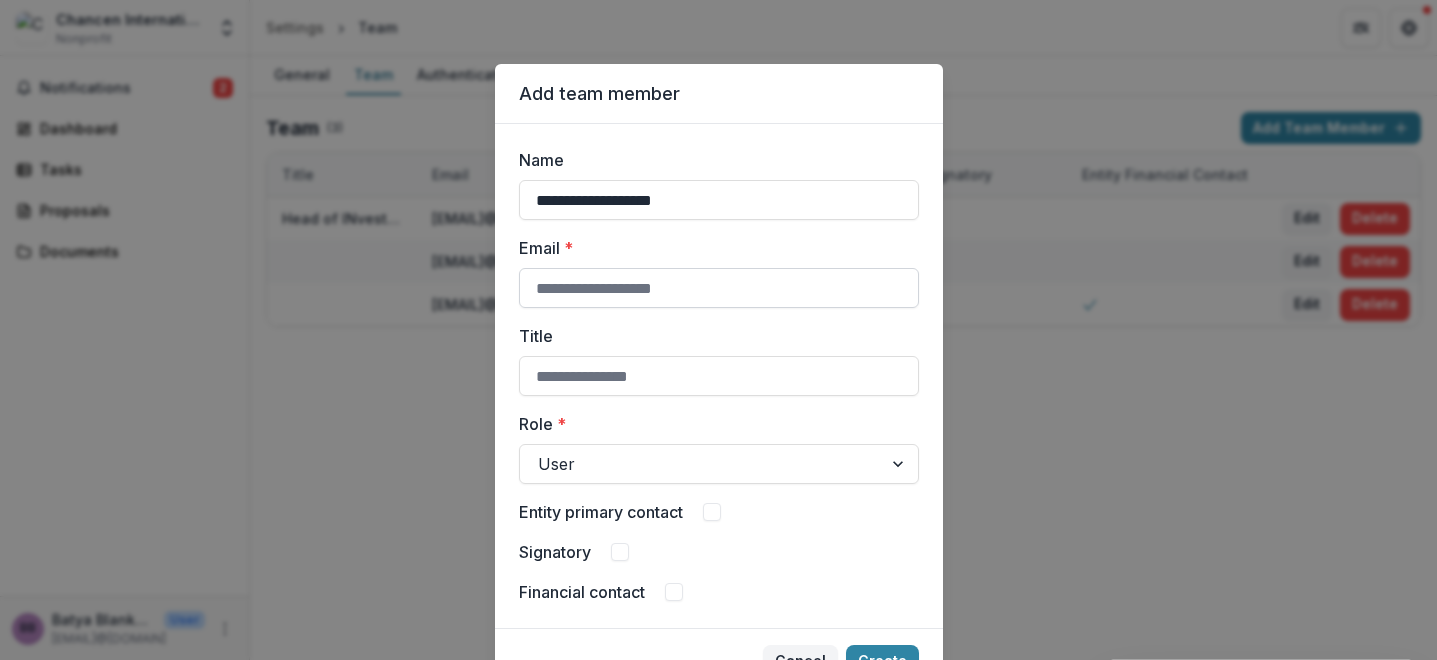 type on "**********" 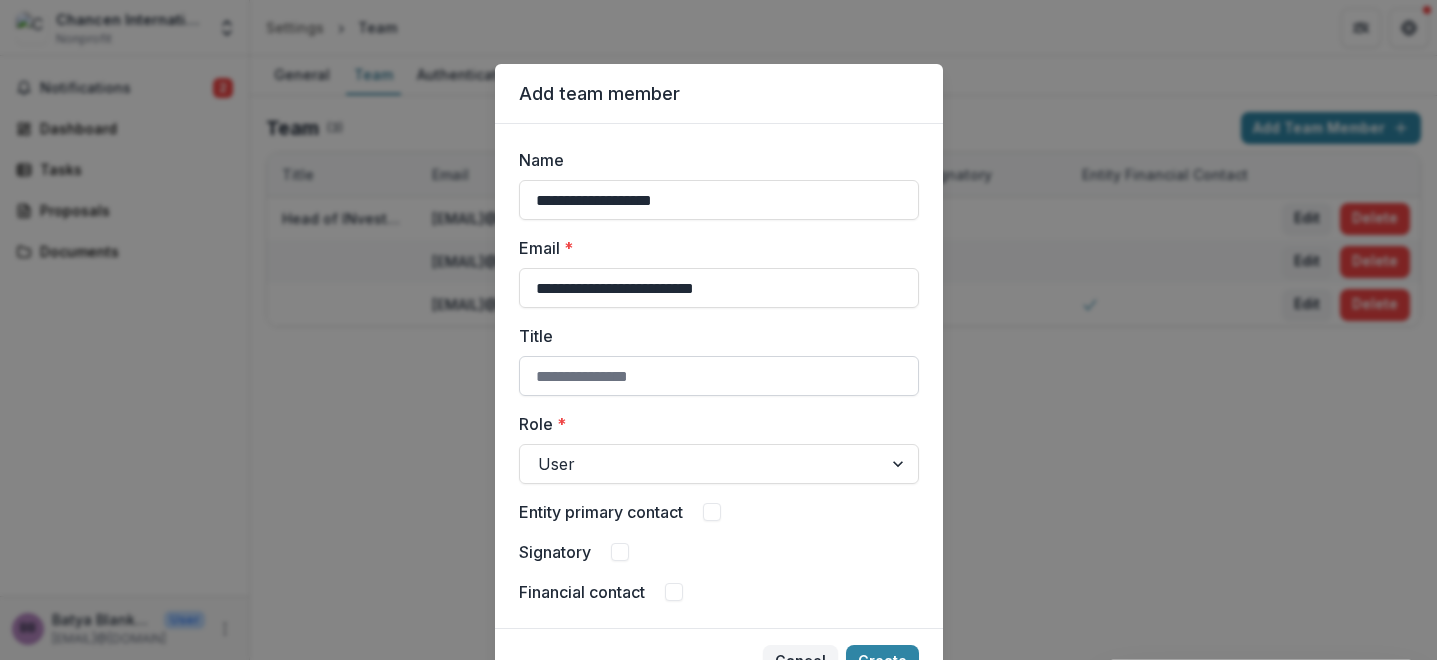 type on "**********" 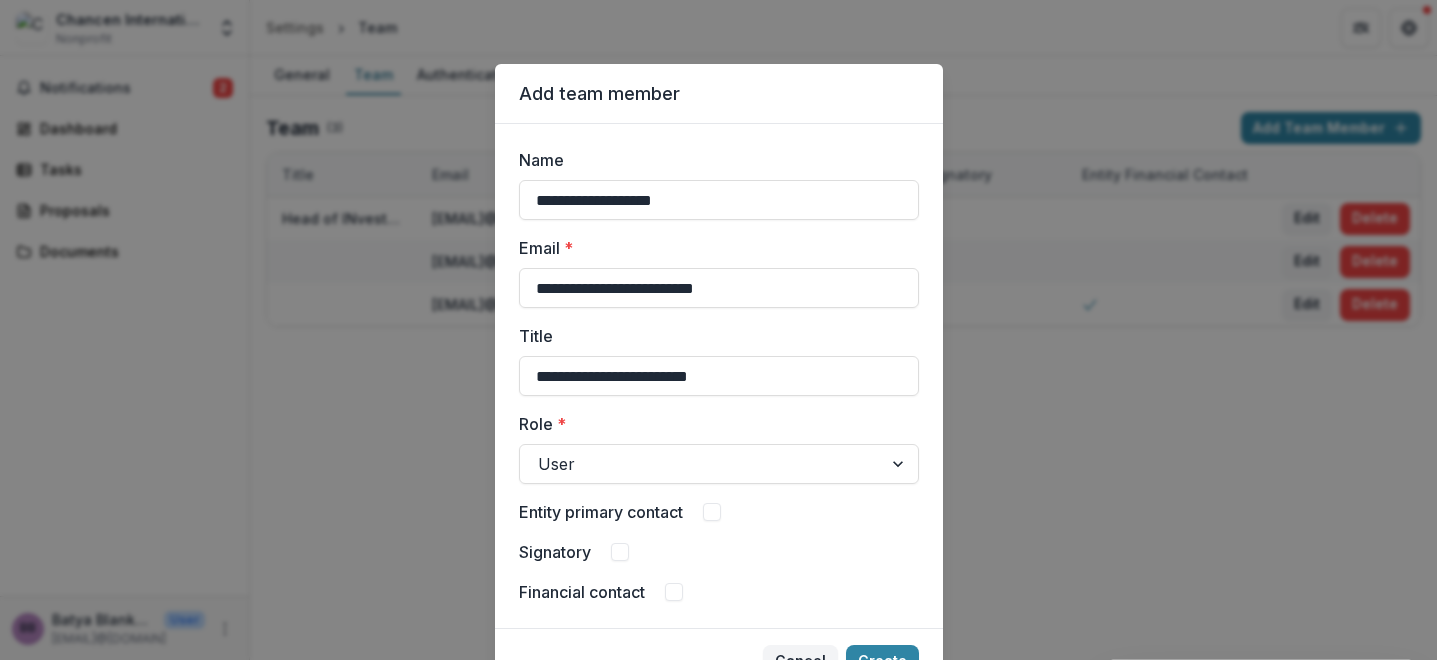 scroll, scrollTop: 97, scrollLeft: 0, axis: vertical 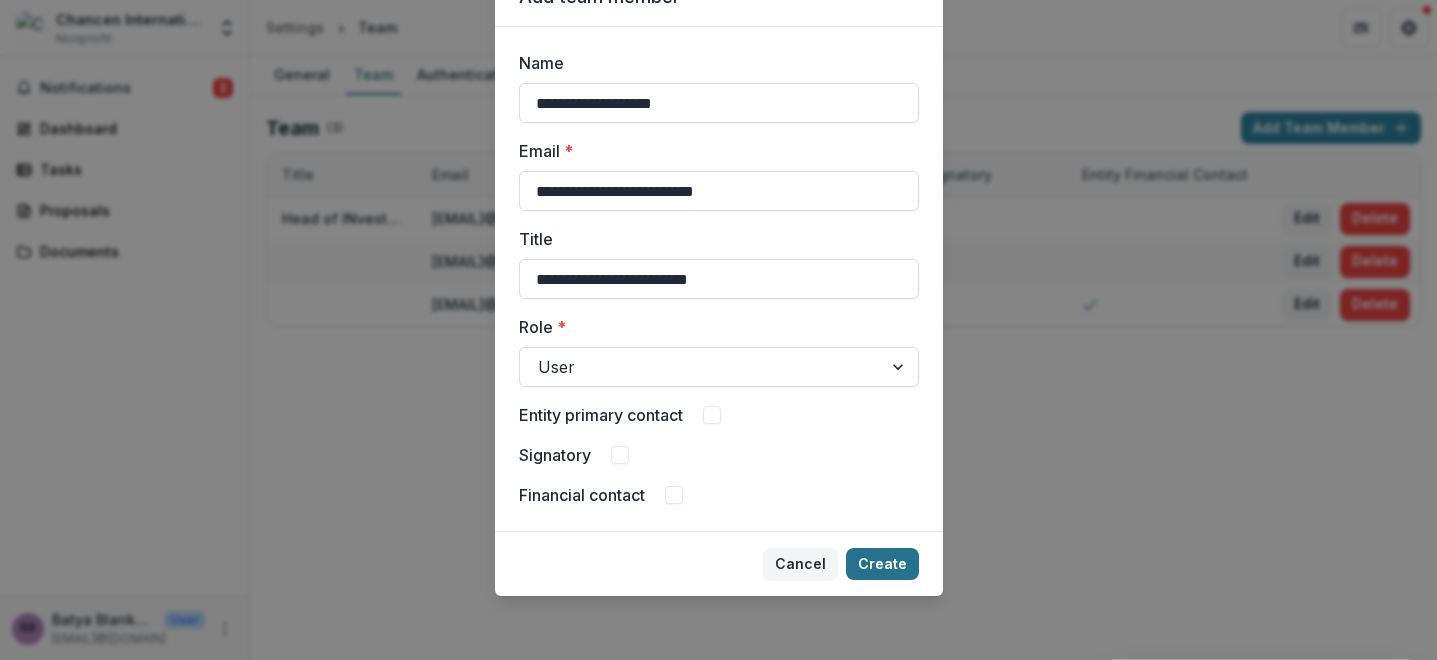 type on "**********" 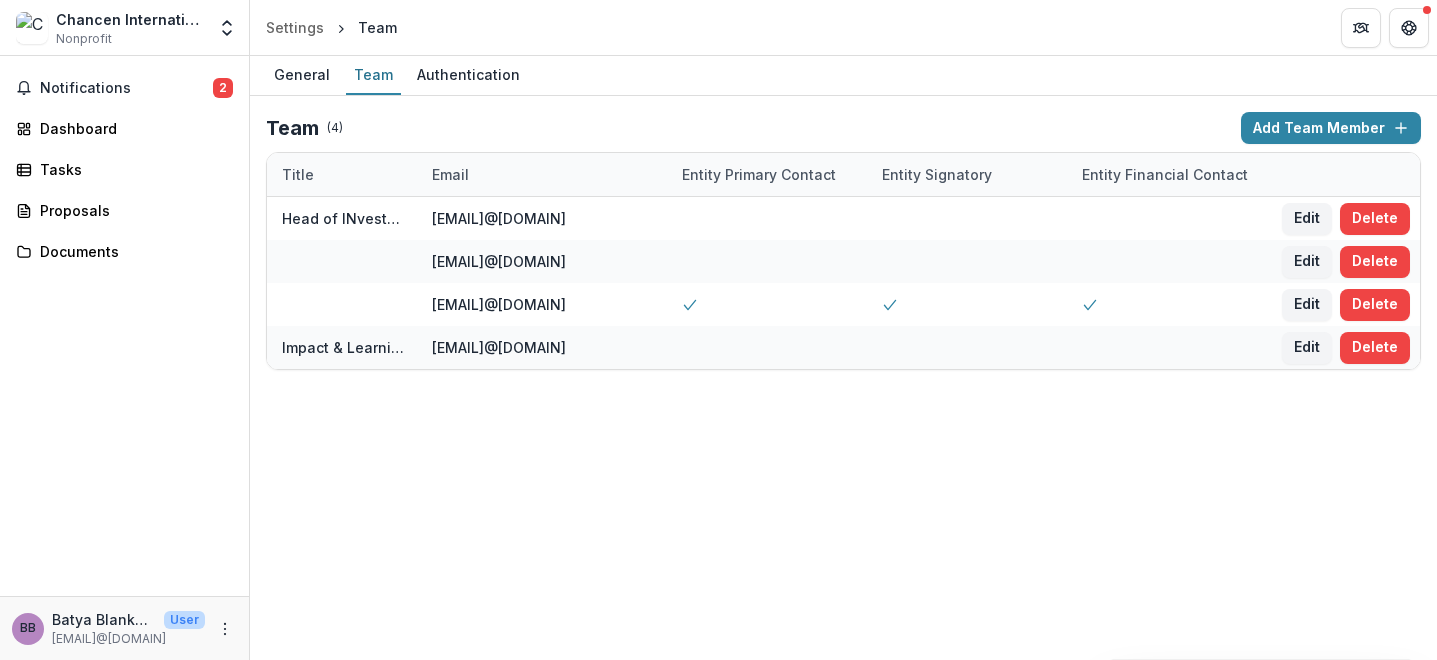 type 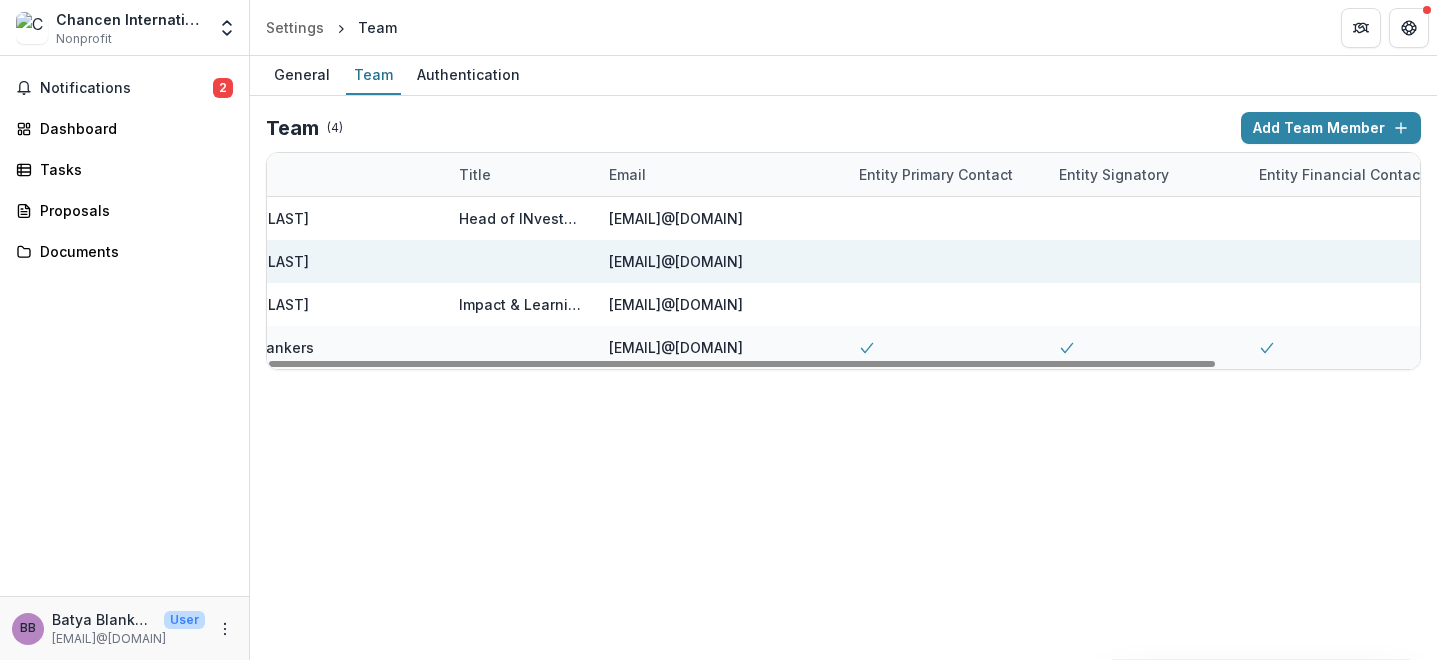 scroll, scrollTop: 0, scrollLeft: 0, axis: both 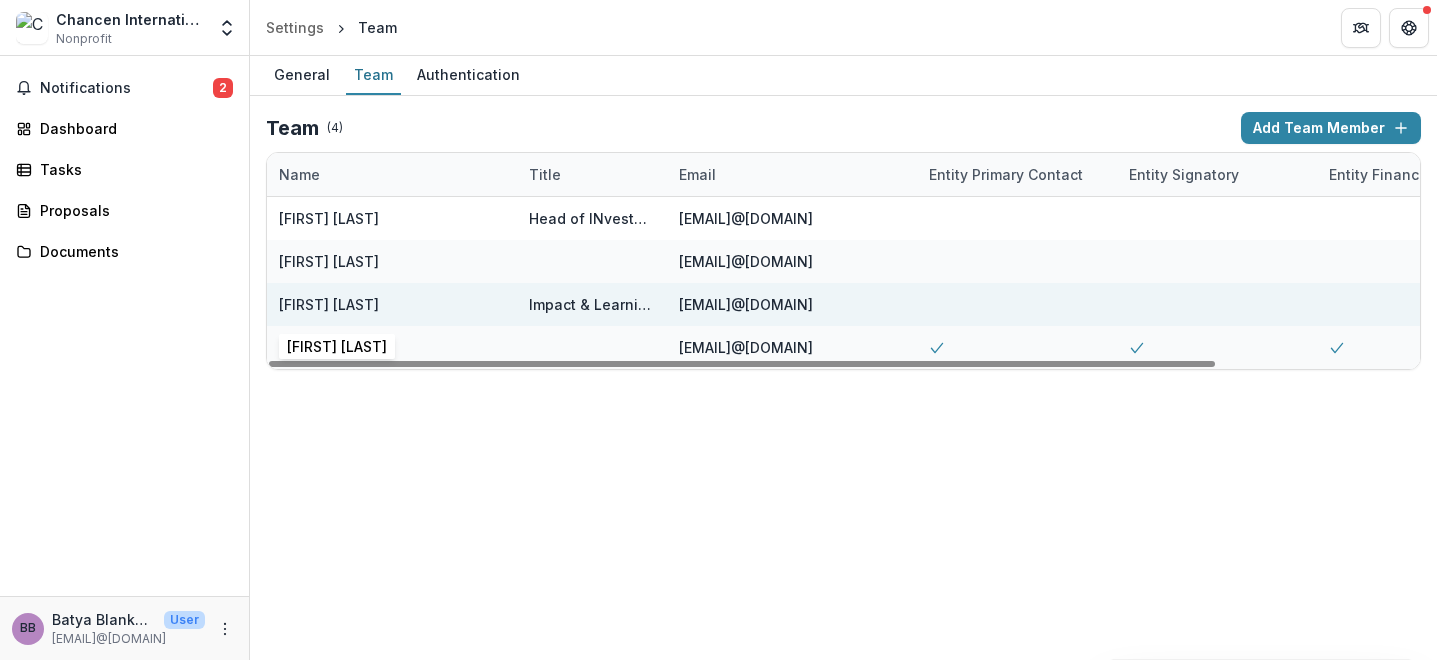 click on "Ella-Stella Ishimwe" at bounding box center [329, 304] 